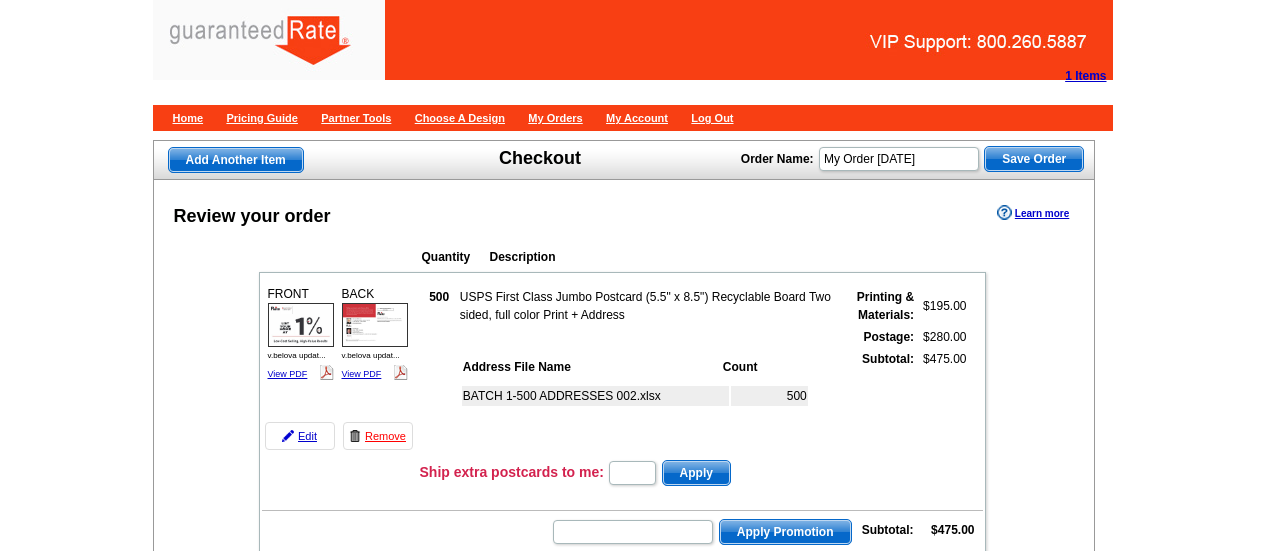 scroll, scrollTop: 900, scrollLeft: 0, axis: vertical 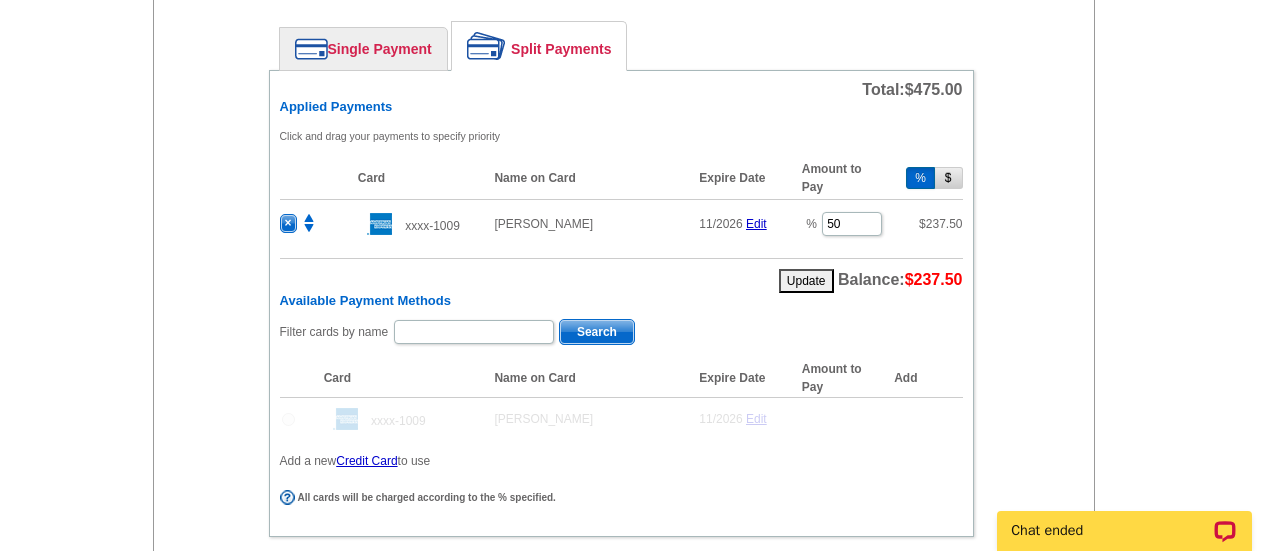 click on "Available Payment Methods" at bounding box center [621, 301] 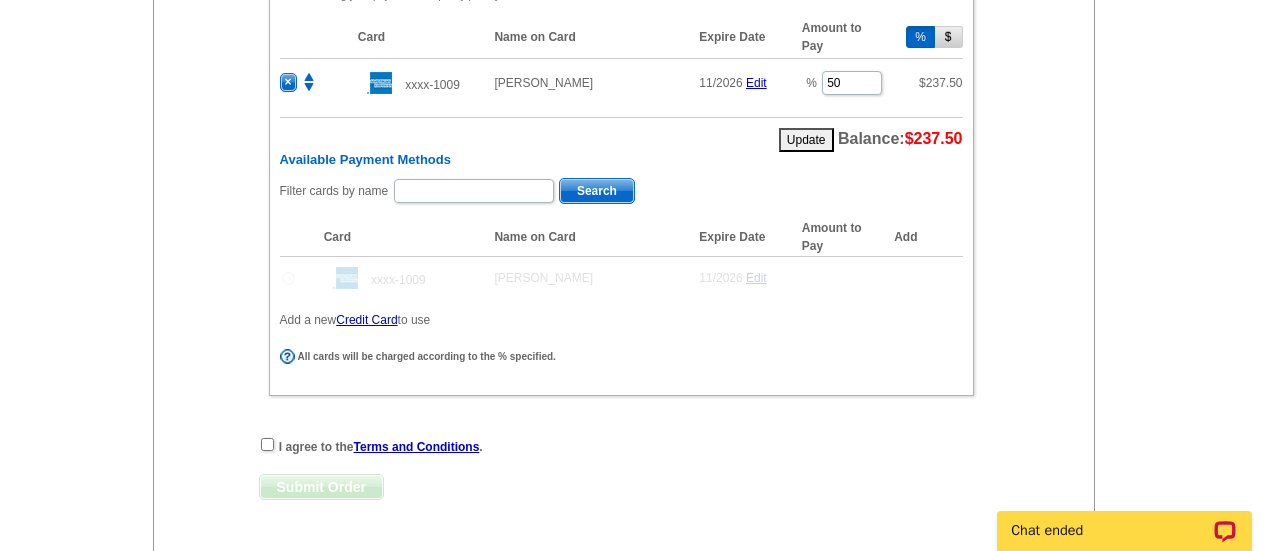 scroll, scrollTop: 900, scrollLeft: 0, axis: vertical 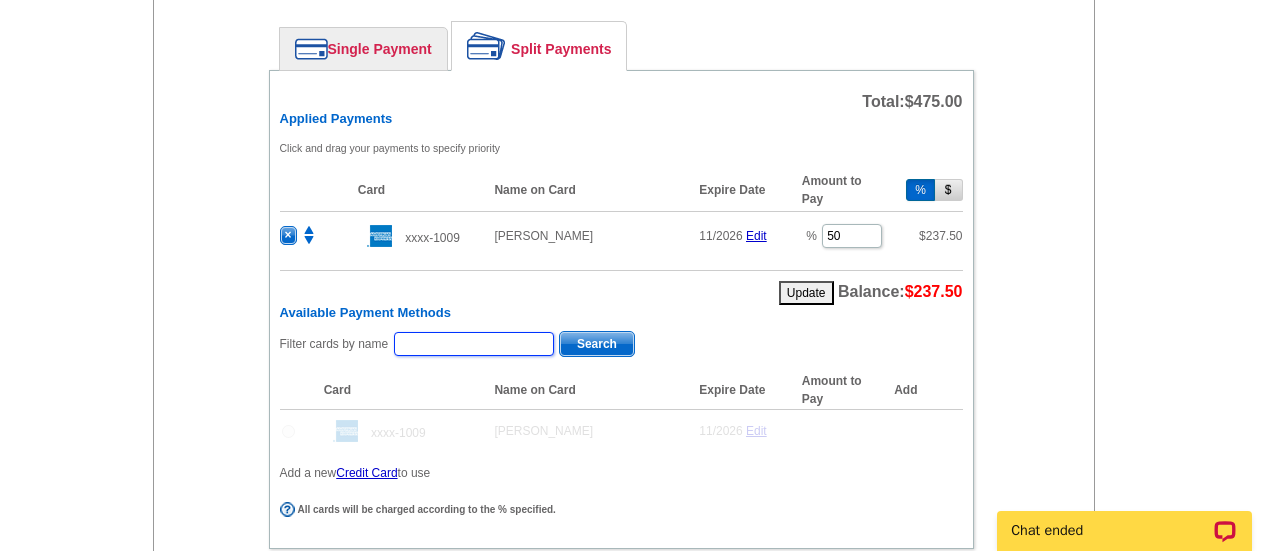 click at bounding box center (474, 344) 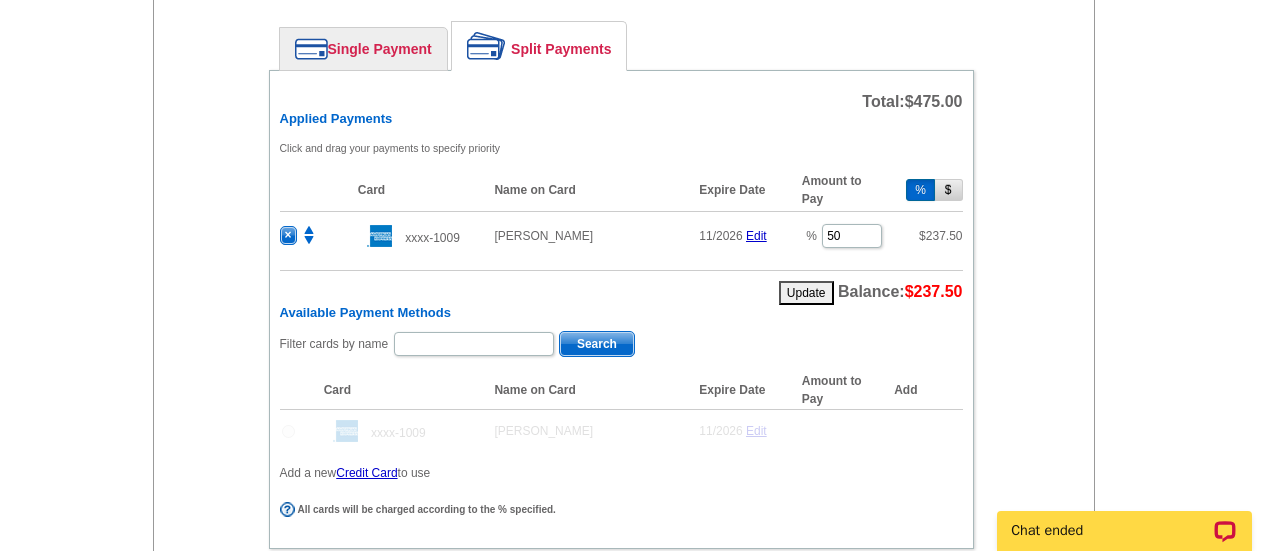 click on "Card" at bounding box center (399, 390) 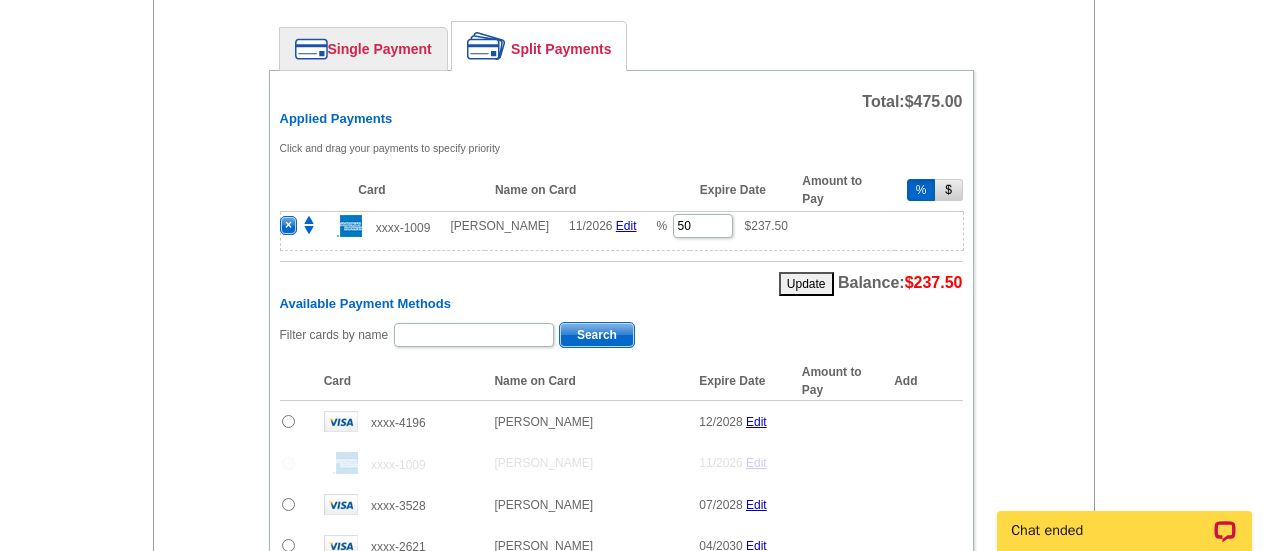 drag, startPoint x: 612, startPoint y: 233, endPoint x: 595, endPoint y: 287, distance: 56.61272 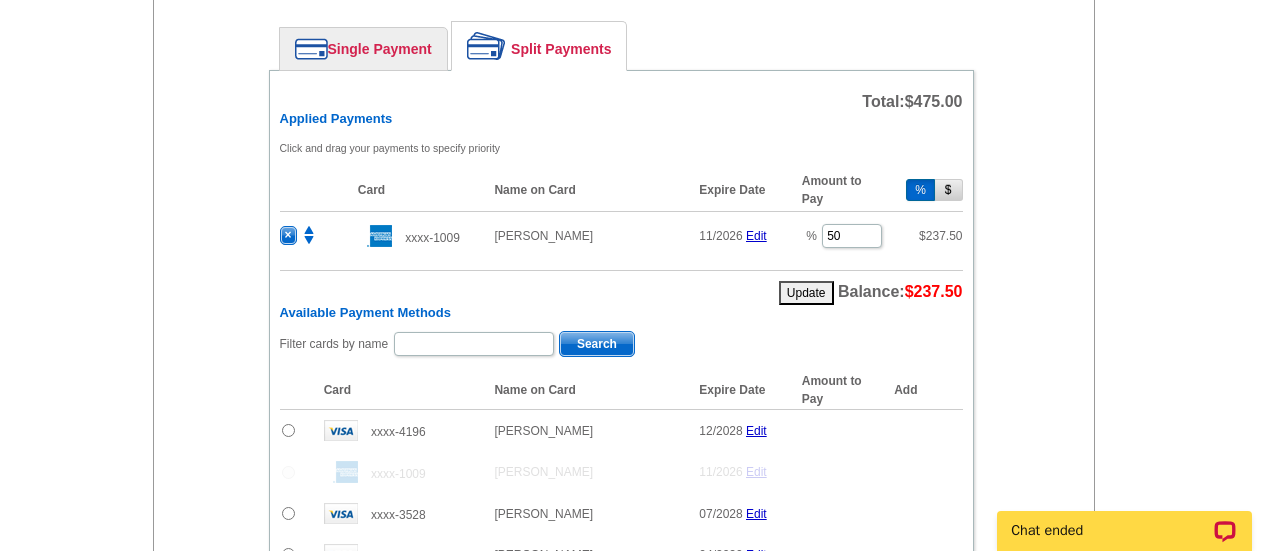 click on "×" at bounding box center [288, 235] 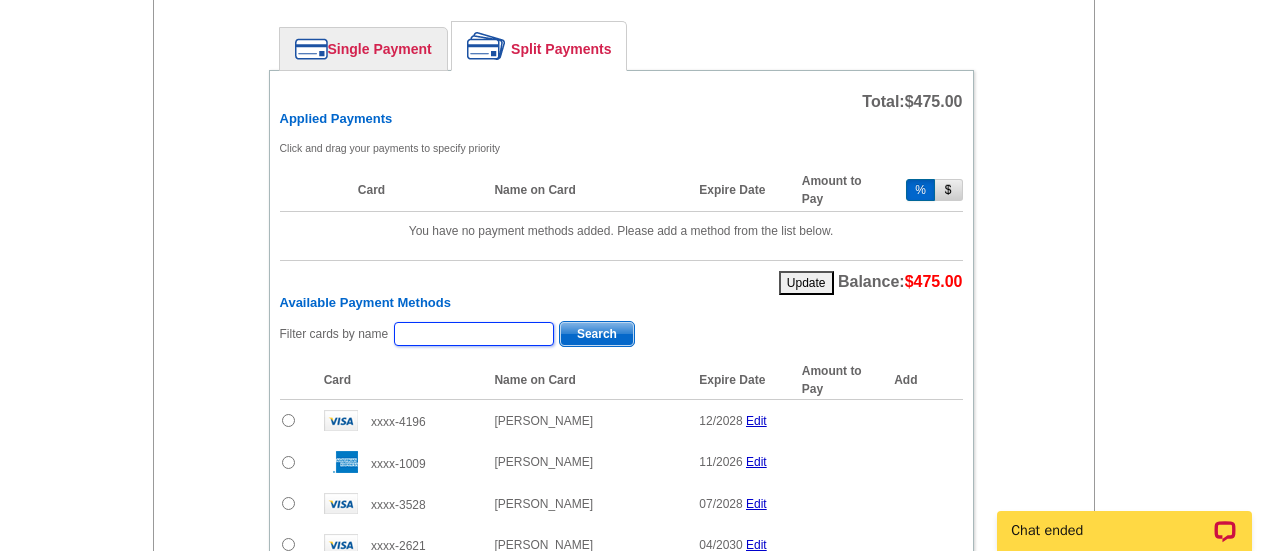 click at bounding box center [474, 334] 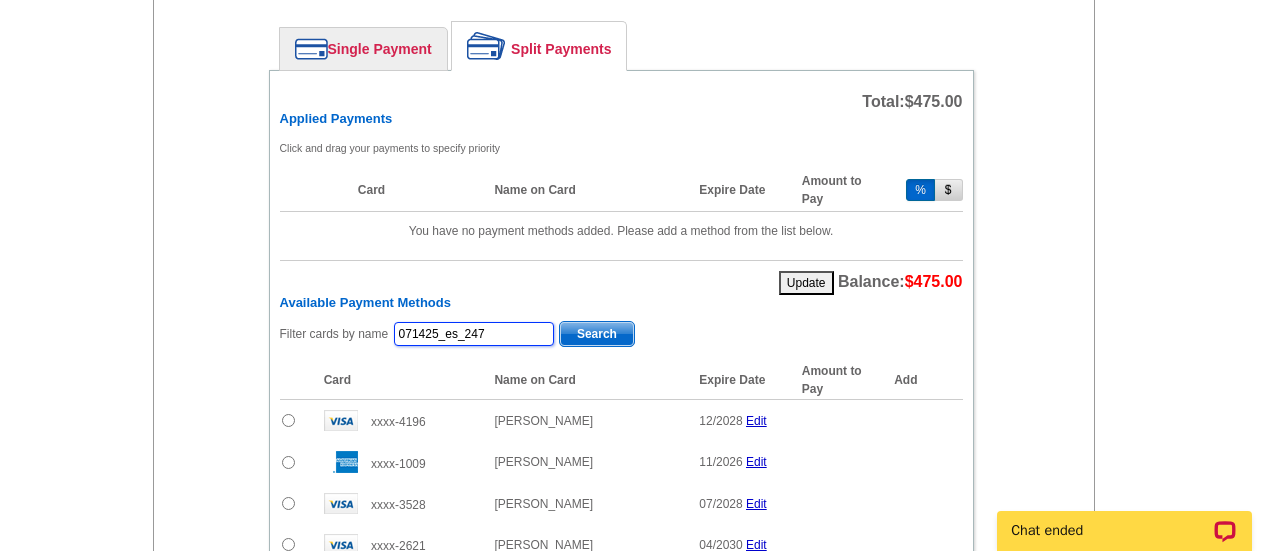 type on "071425_es_247" 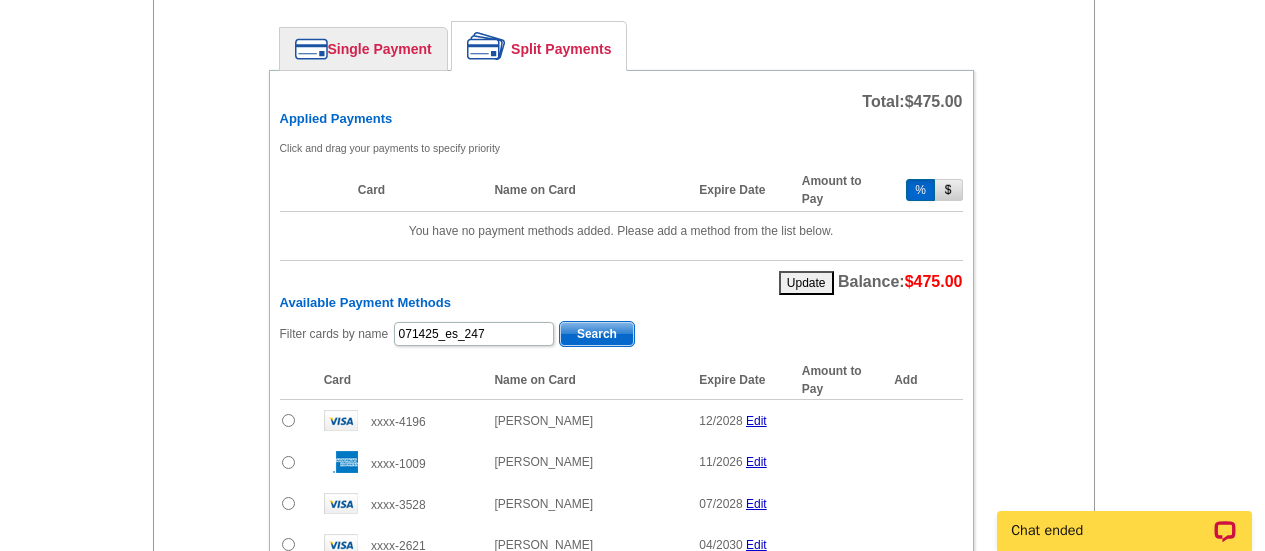 click on "Search" at bounding box center [597, 334] 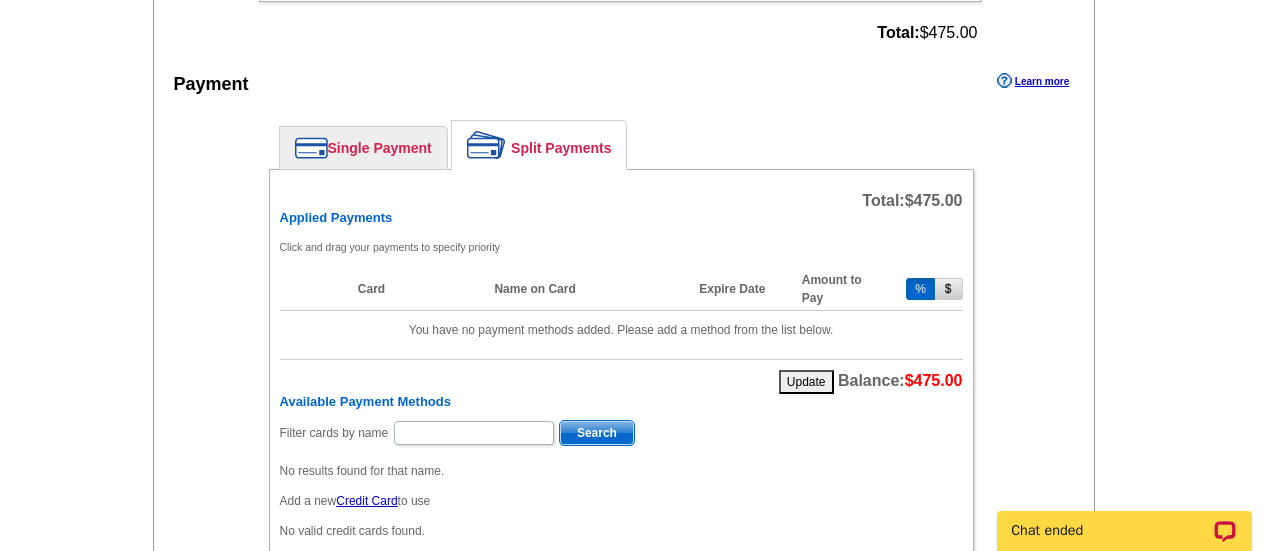 scroll, scrollTop: 700, scrollLeft: 0, axis: vertical 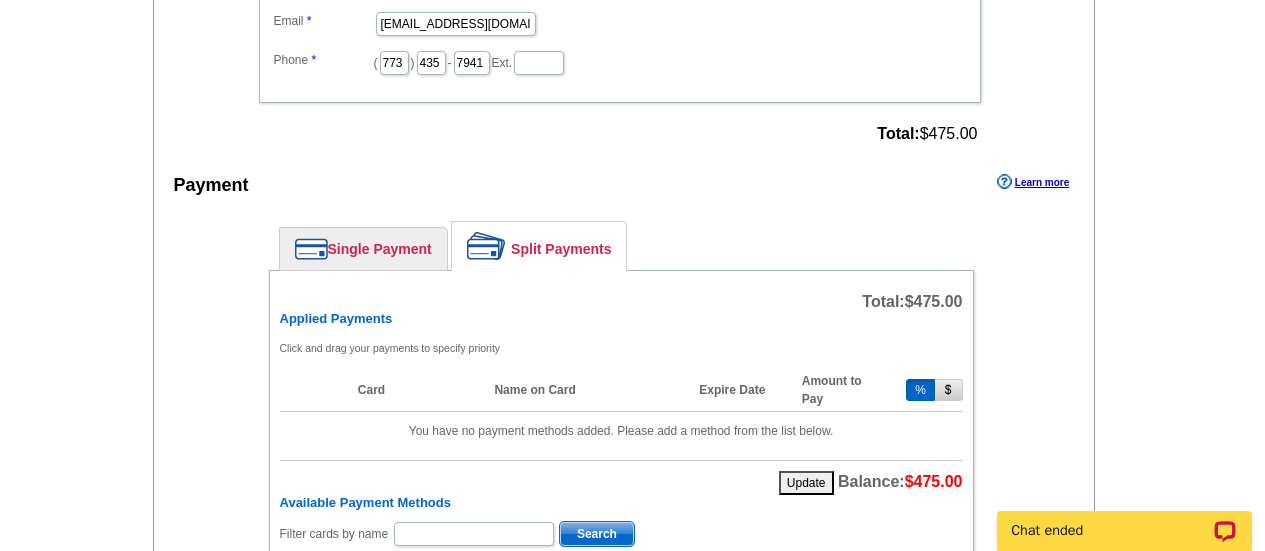 click on "Single Payment" at bounding box center [363, 249] 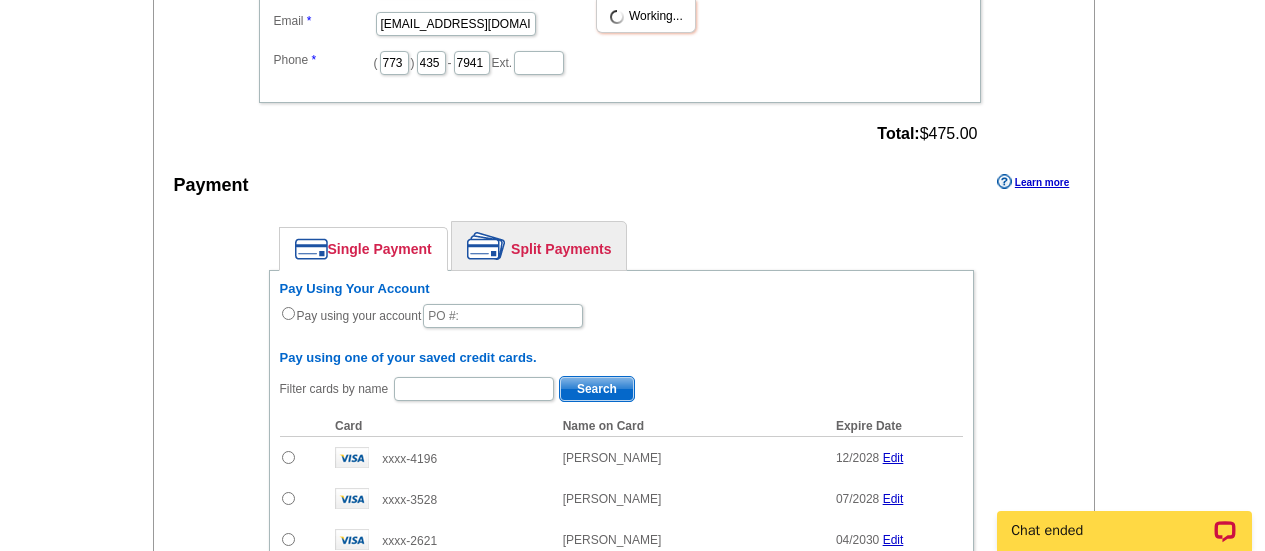 scroll, scrollTop: 800, scrollLeft: 0, axis: vertical 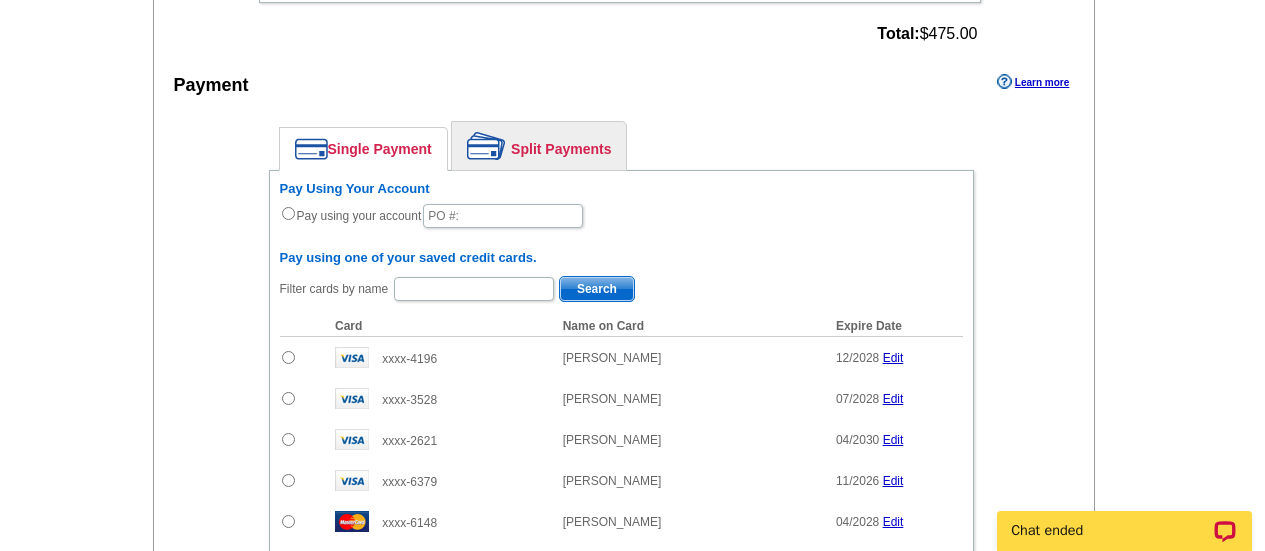 click on "Split Payments" at bounding box center (539, 146) 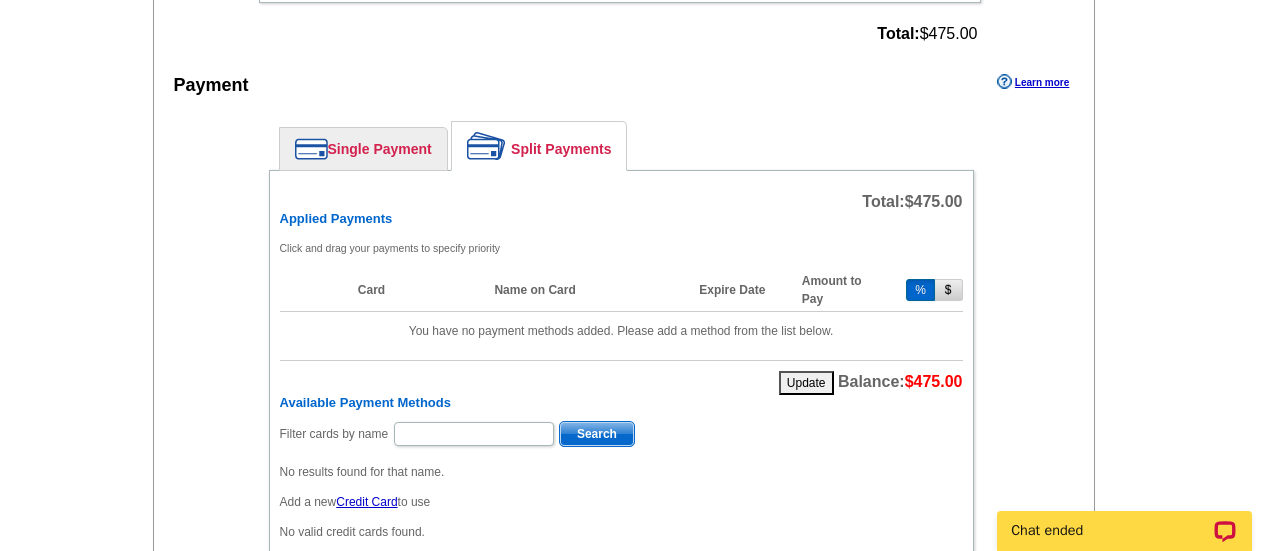 click on "Update" at bounding box center [806, 383] 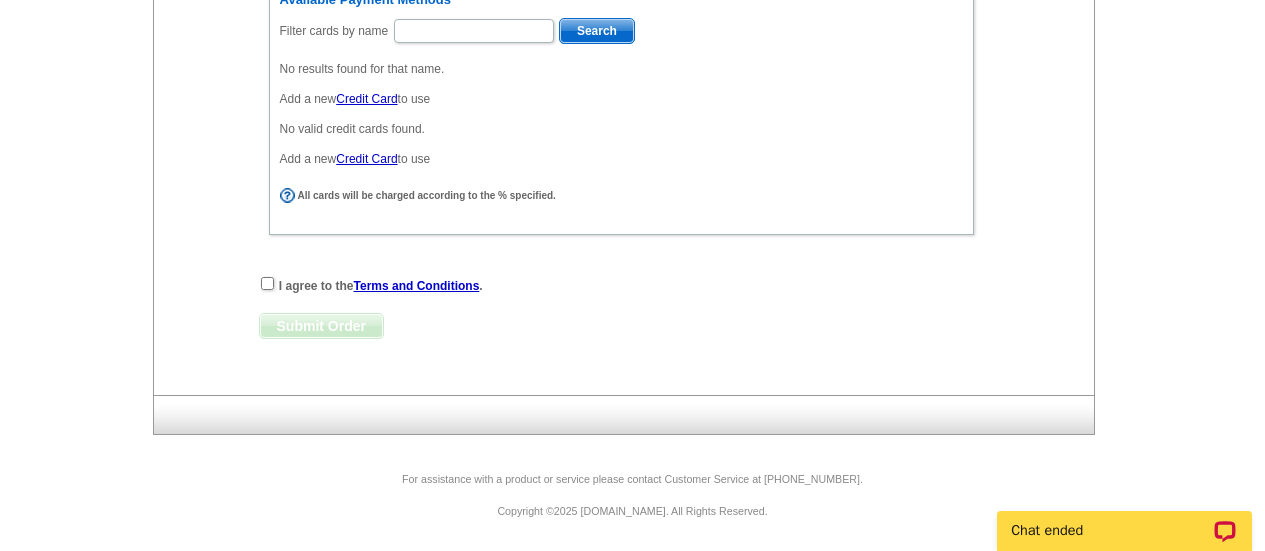 scroll, scrollTop: 903, scrollLeft: 0, axis: vertical 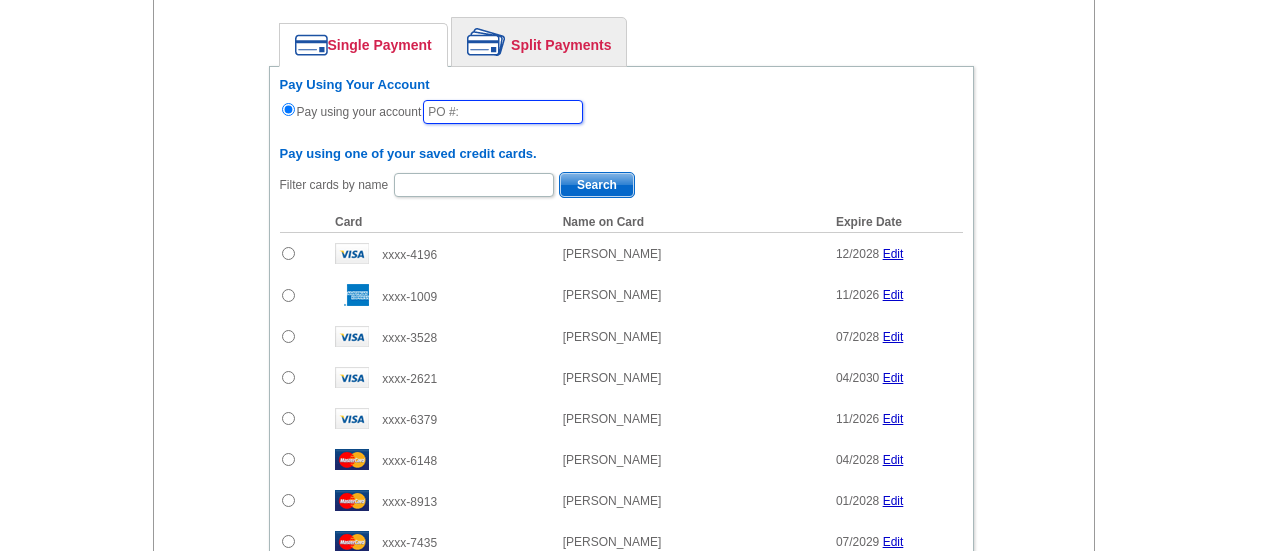 click at bounding box center [503, 112] 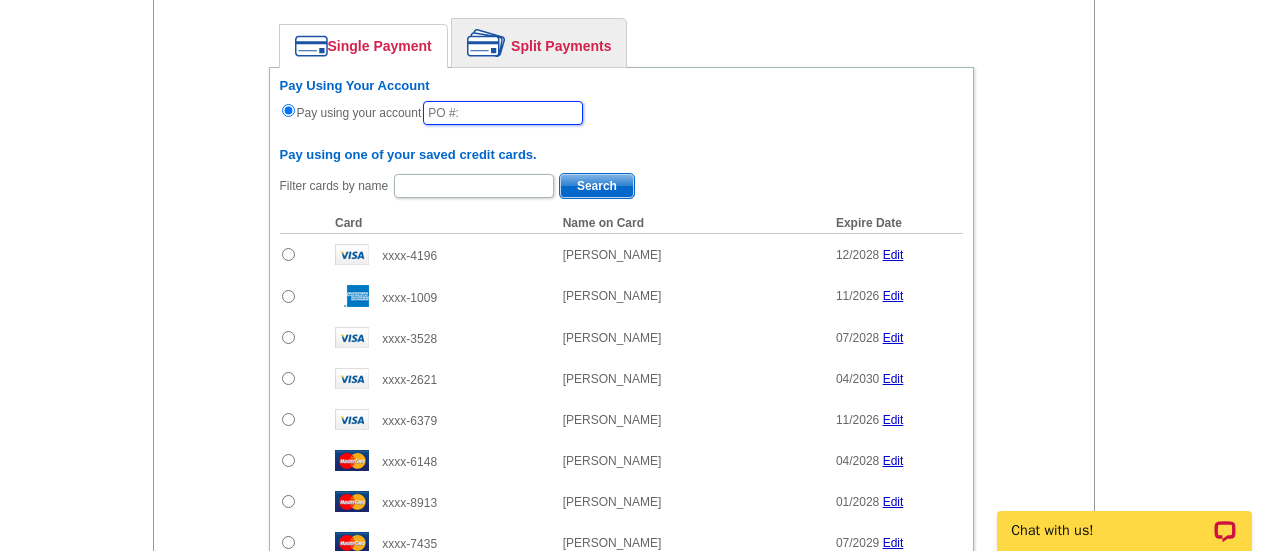 scroll, scrollTop: 0, scrollLeft: 0, axis: both 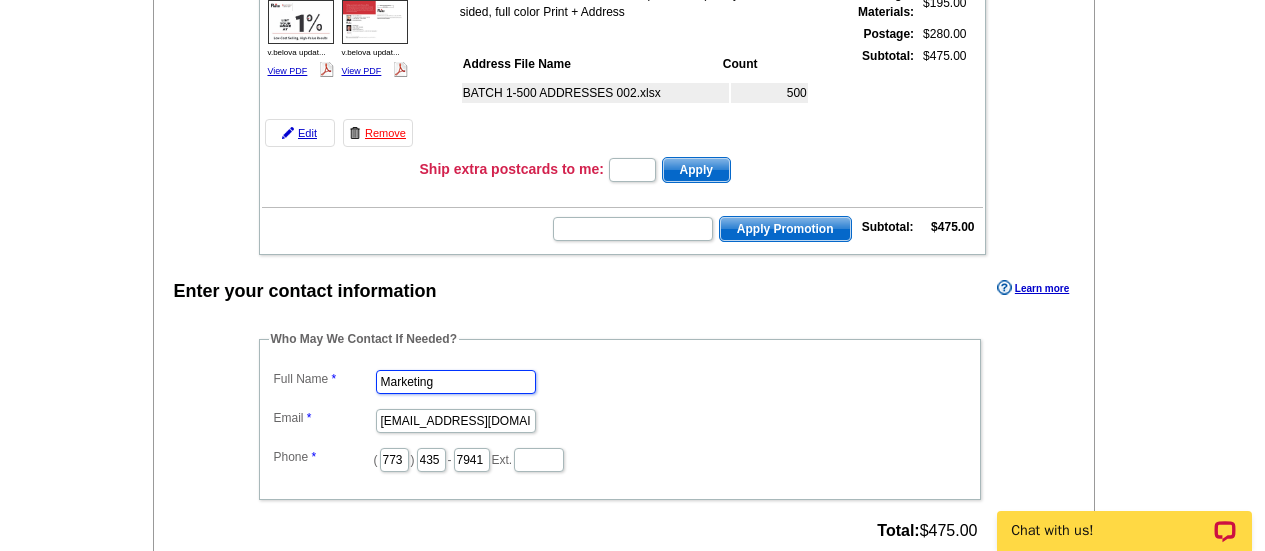 drag, startPoint x: 462, startPoint y: 380, endPoint x: 319, endPoint y: 376, distance: 143.05594 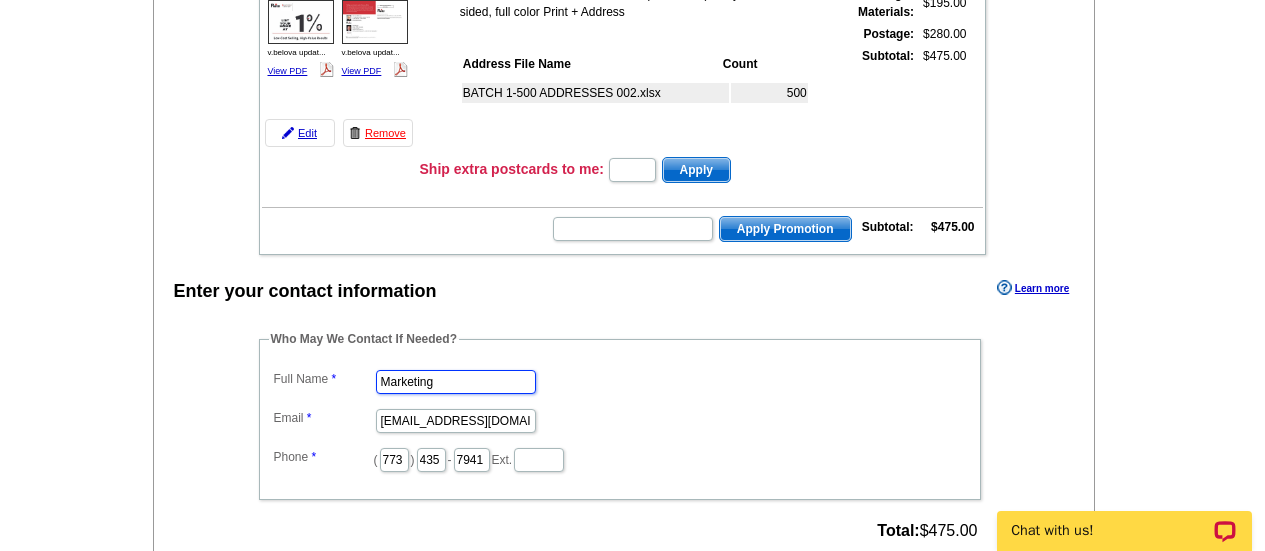 click on "Full Name
Marketing
Email
marketing@guaranteedrate.com
Phone
( 773 )  435  -  7941  Ext." at bounding box center [620, 419] 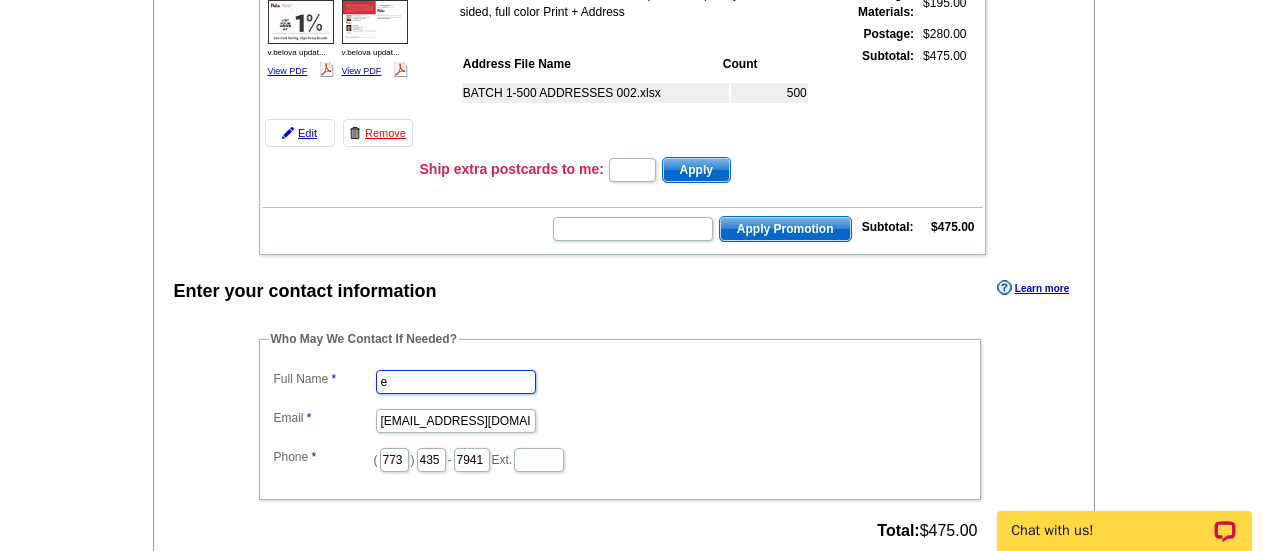 type on "[PERSON_NAME]" 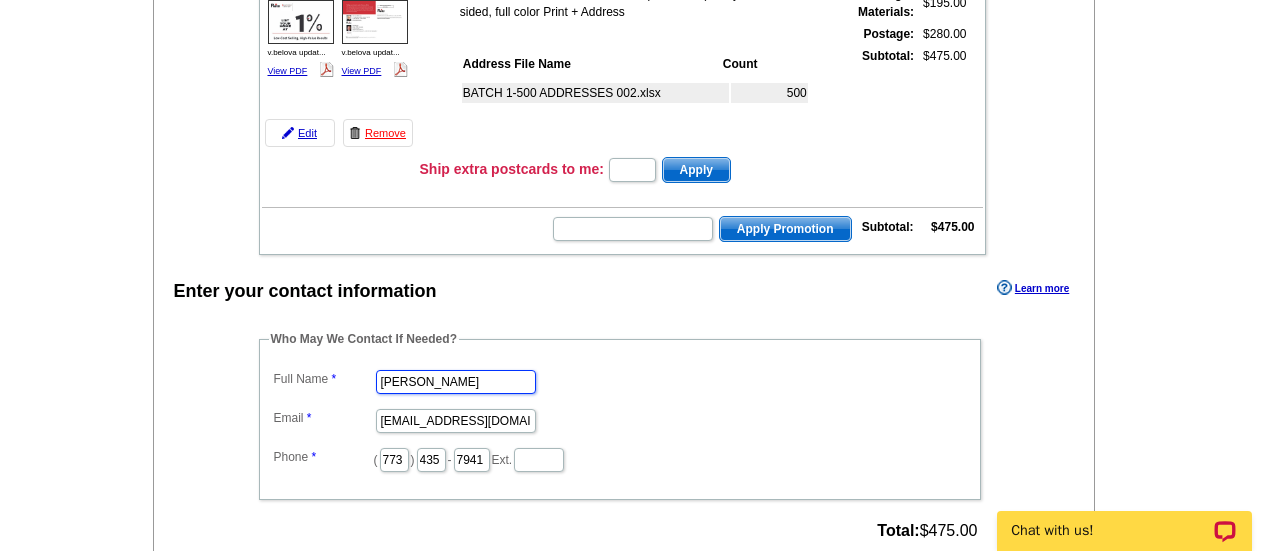 scroll, scrollTop: 0, scrollLeft: 0, axis: both 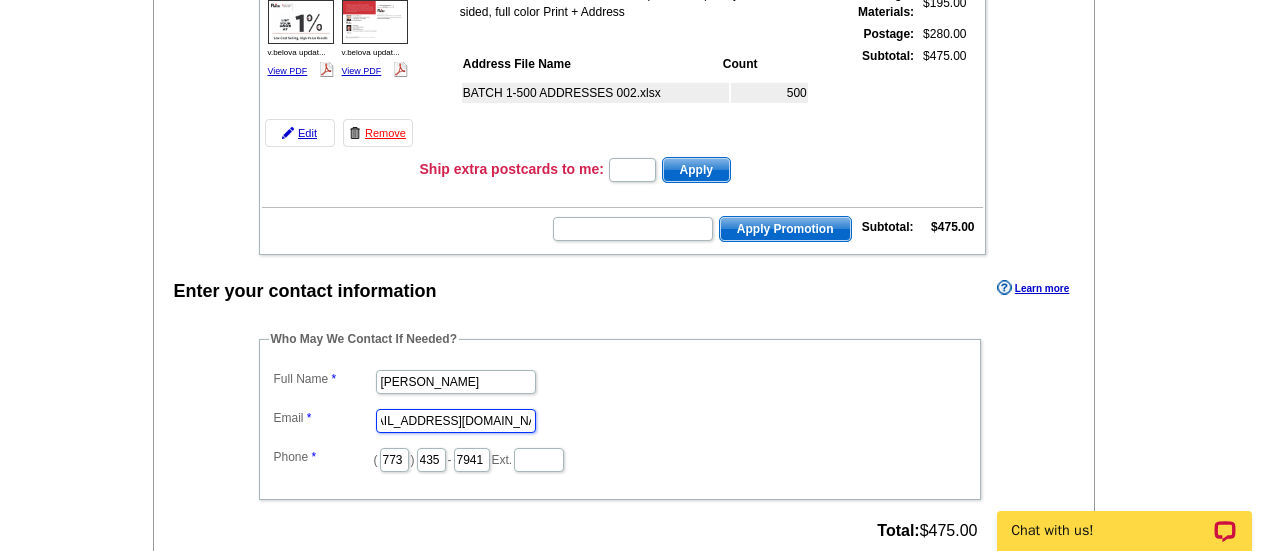 drag, startPoint x: 379, startPoint y: 417, endPoint x: 630, endPoint y: 421, distance: 251.03188 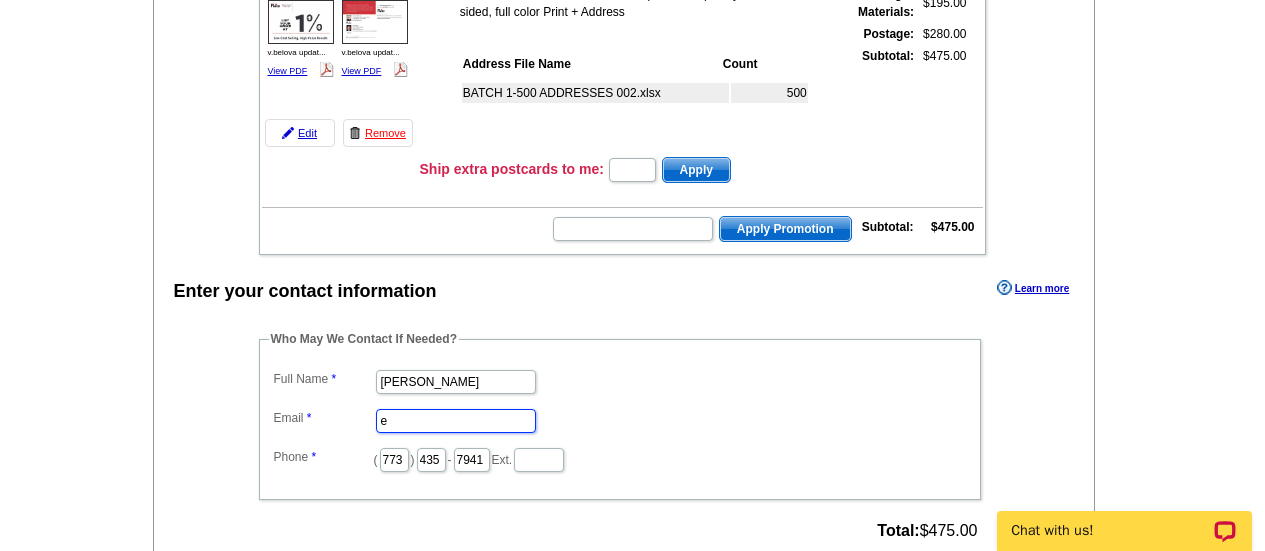 scroll, scrollTop: 0, scrollLeft: 0, axis: both 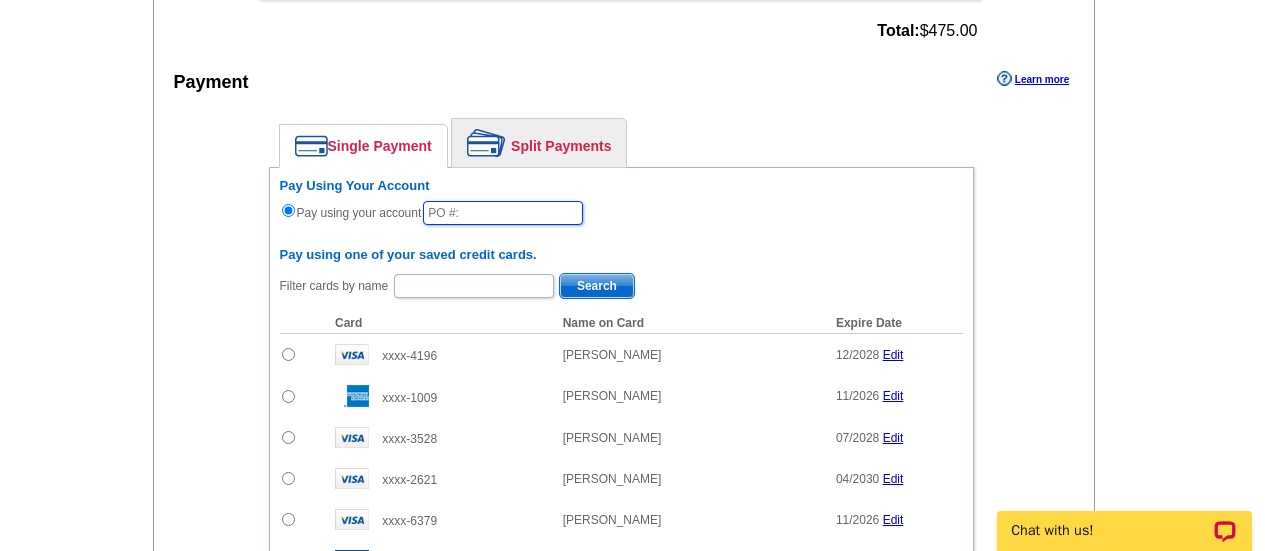 click at bounding box center [503, 213] 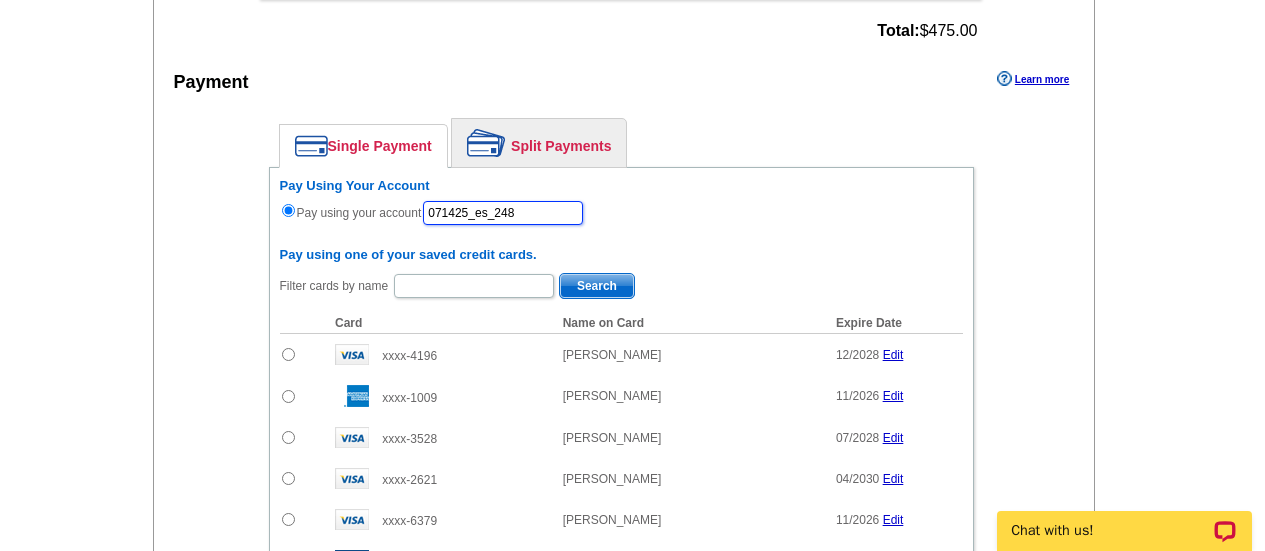 type on "071425_es_248" 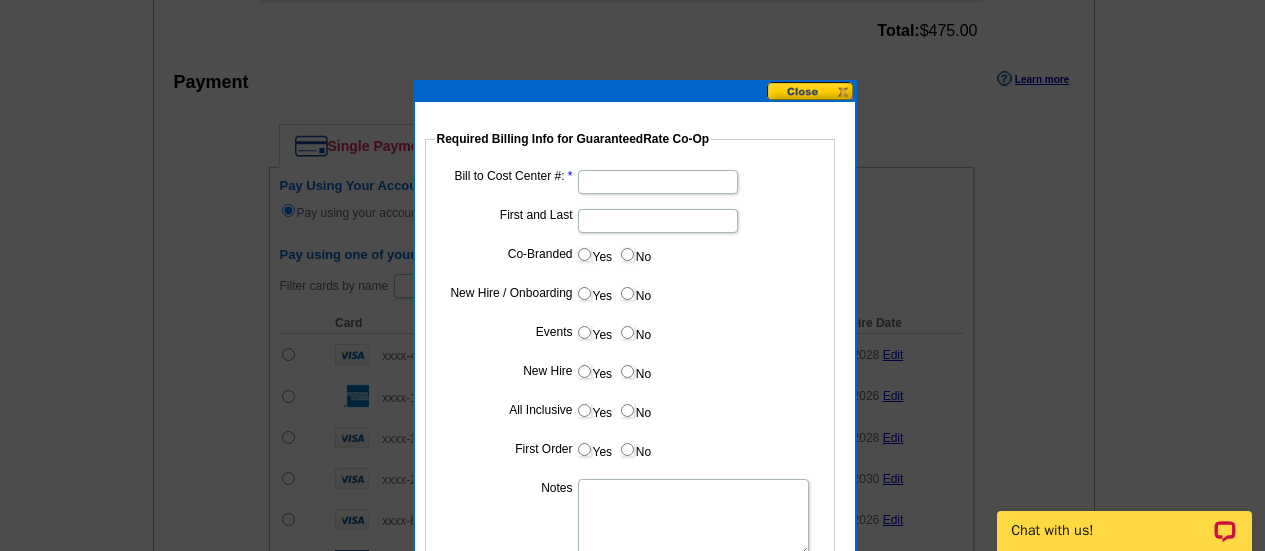 click on "Bill to Cost Center #:" at bounding box center [658, 182] 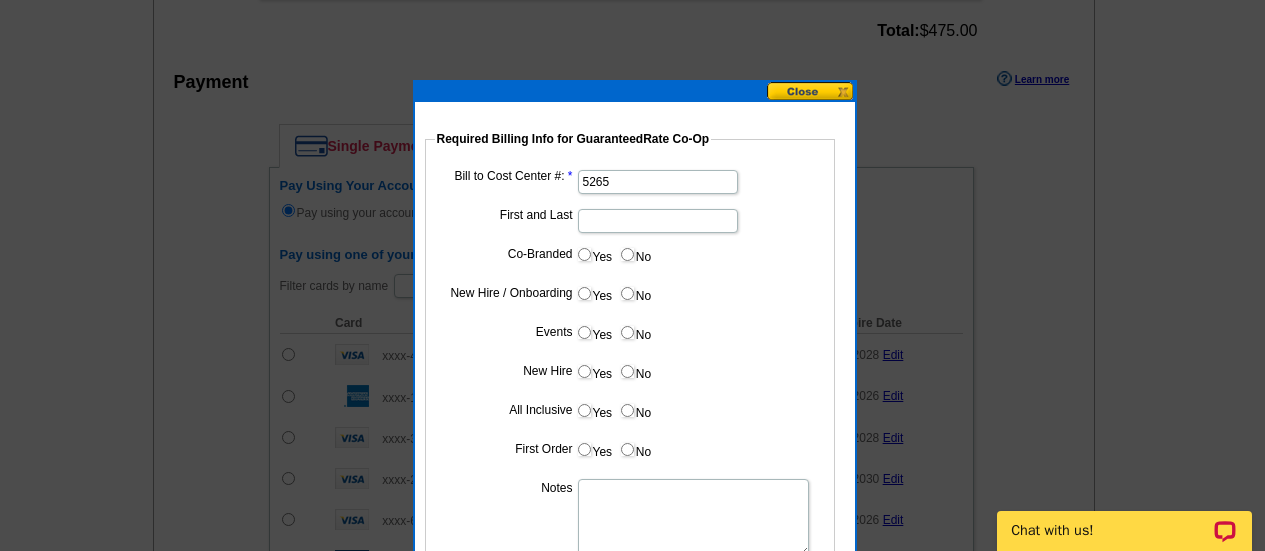 type on "5265" 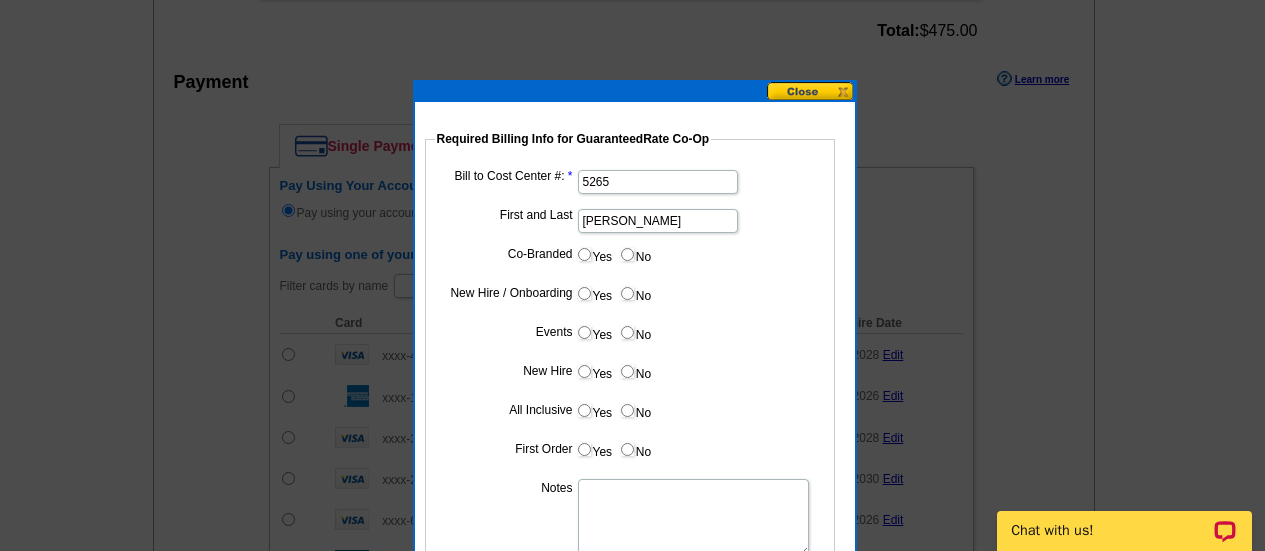 type on "Victoria Belova" 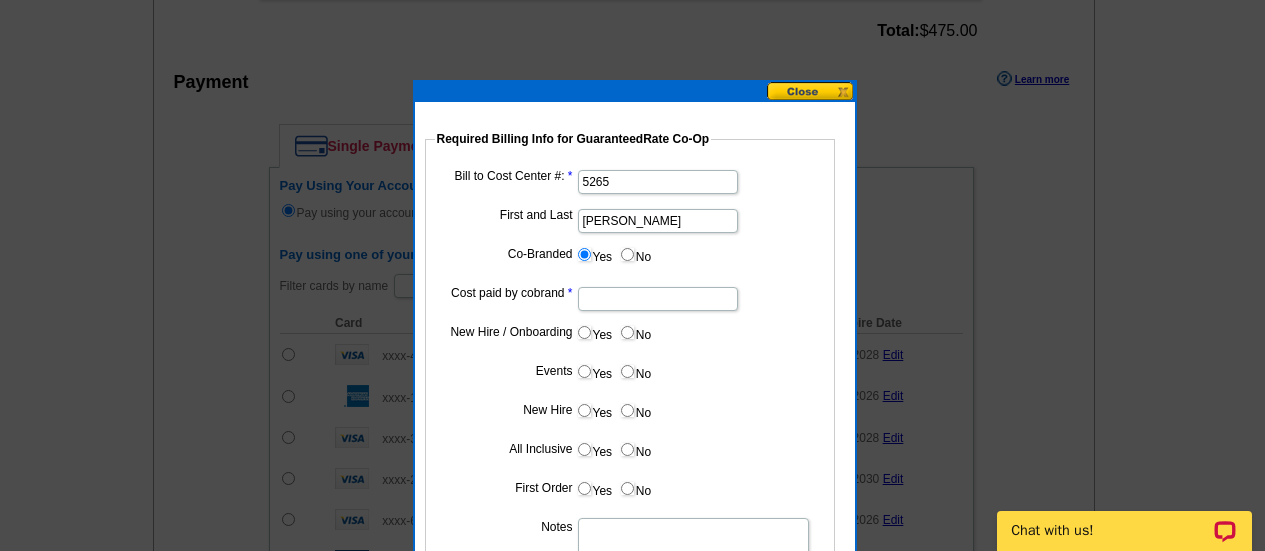click on "Cost paid by cobrand" at bounding box center (658, 299) 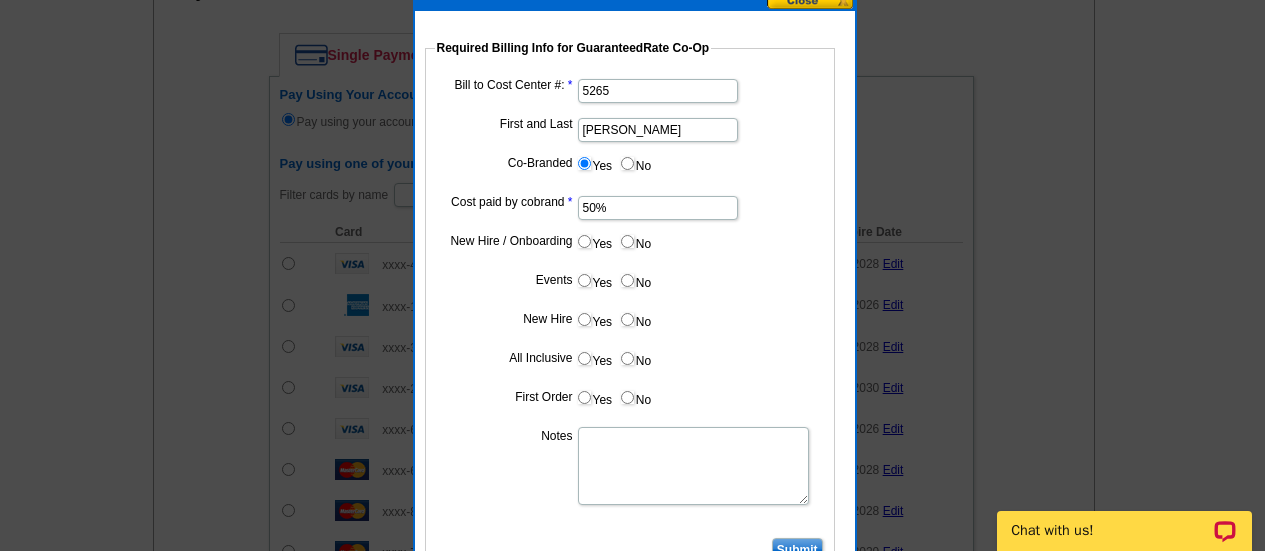 scroll, scrollTop: 903, scrollLeft: 0, axis: vertical 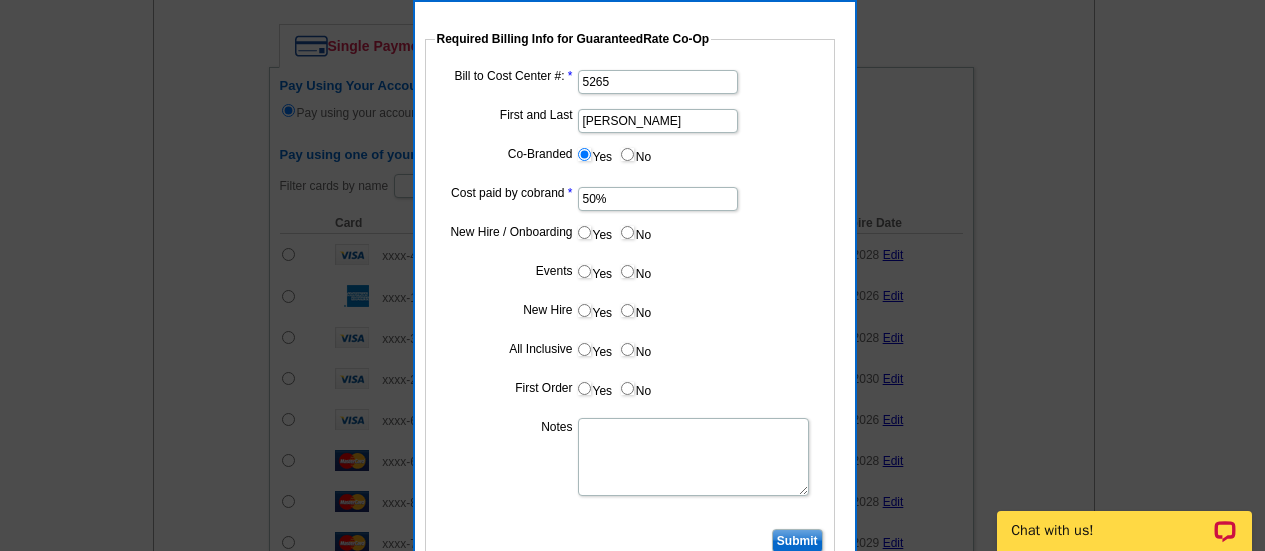 click on "No" at bounding box center [627, 271] 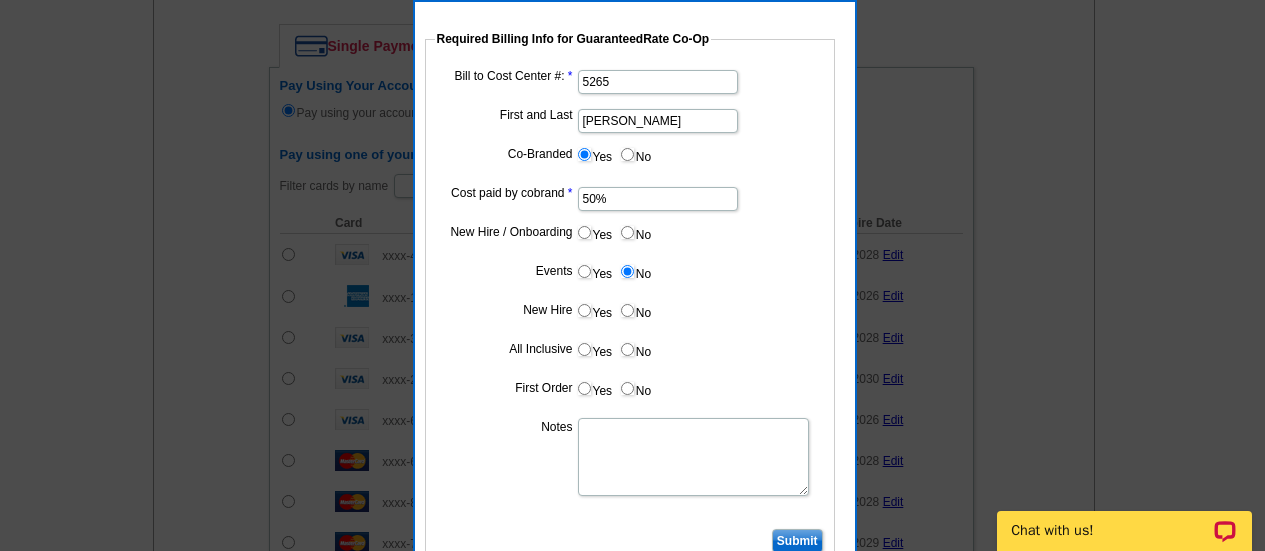 click on "No" at bounding box center (627, 349) 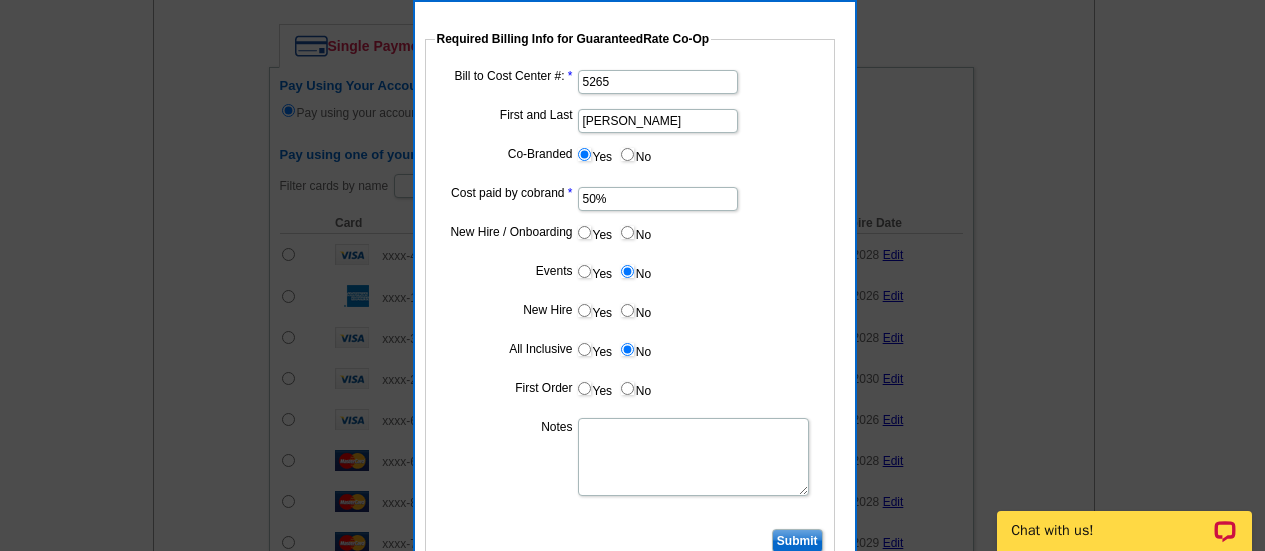 click on "No" at bounding box center (627, 388) 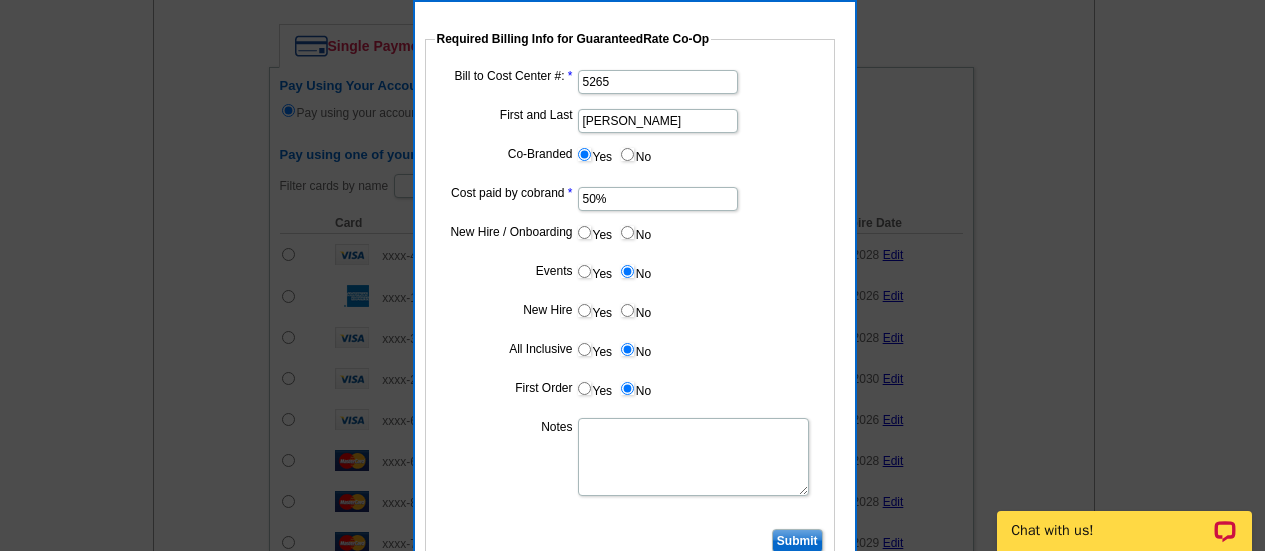 click on "Notes" at bounding box center (693, 457) 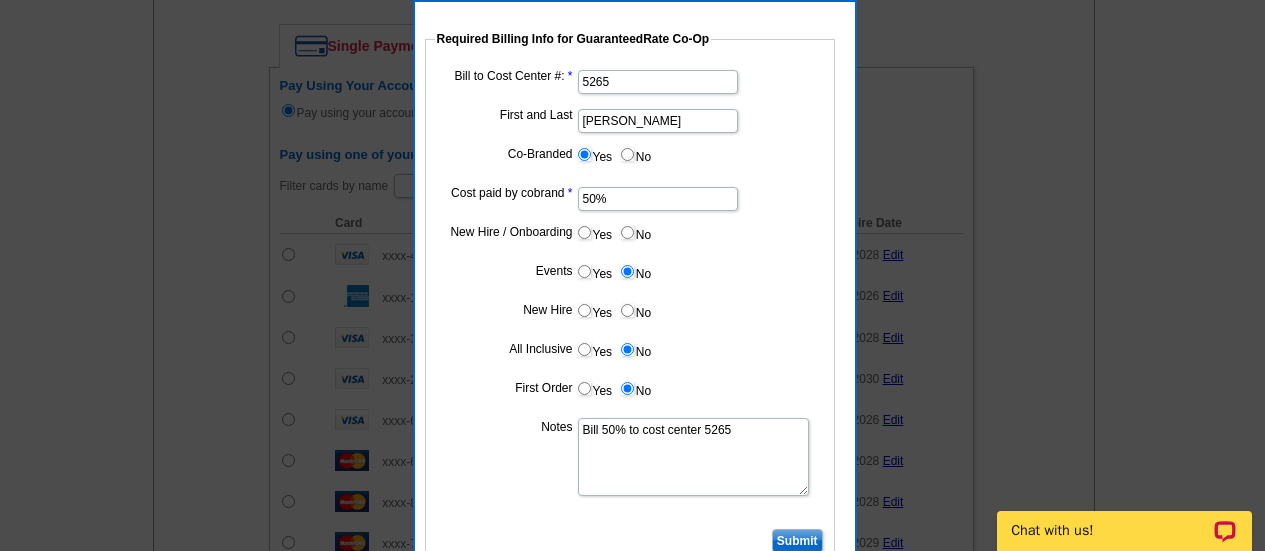 type on "Bill 50% to cost center 5265" 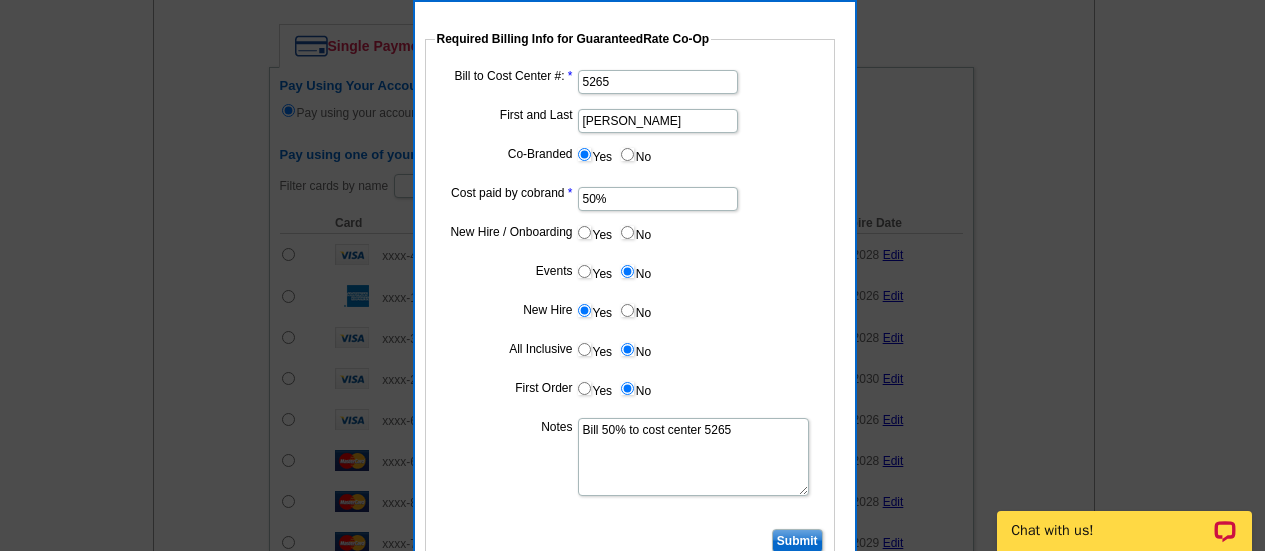 click on "Yes" at bounding box center (584, 232) 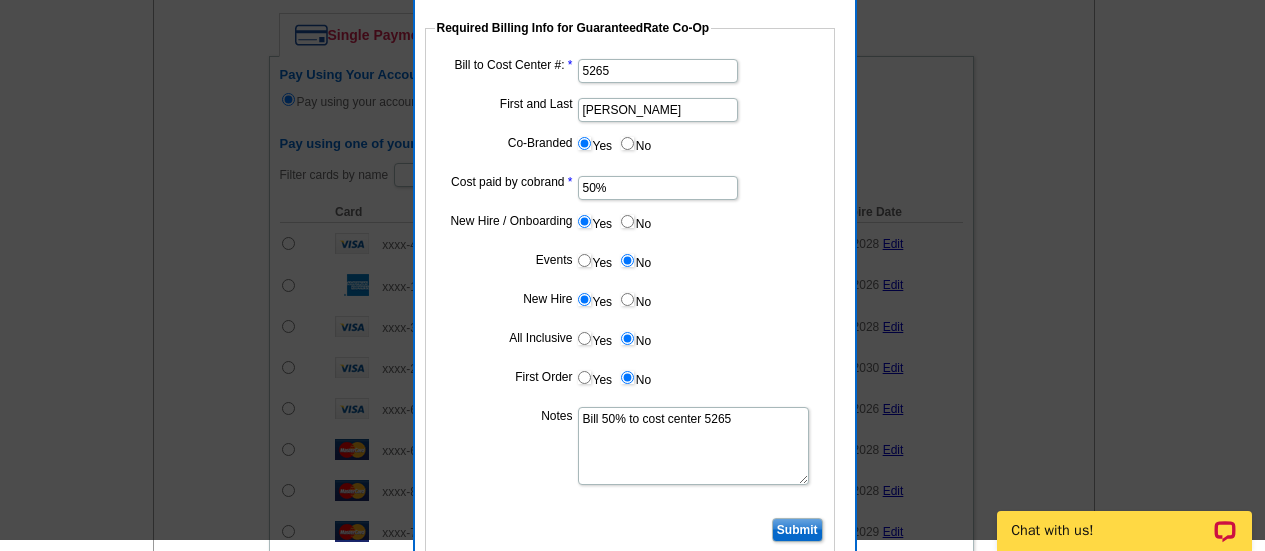 scroll, scrollTop: 1103, scrollLeft: 0, axis: vertical 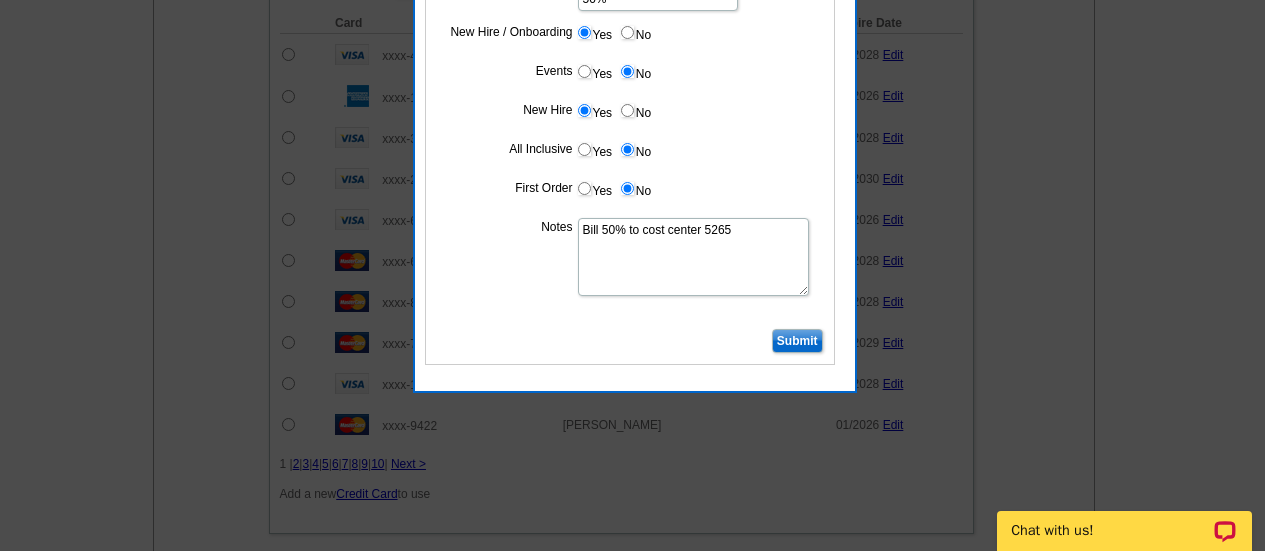click on "Submit" at bounding box center (797, 341) 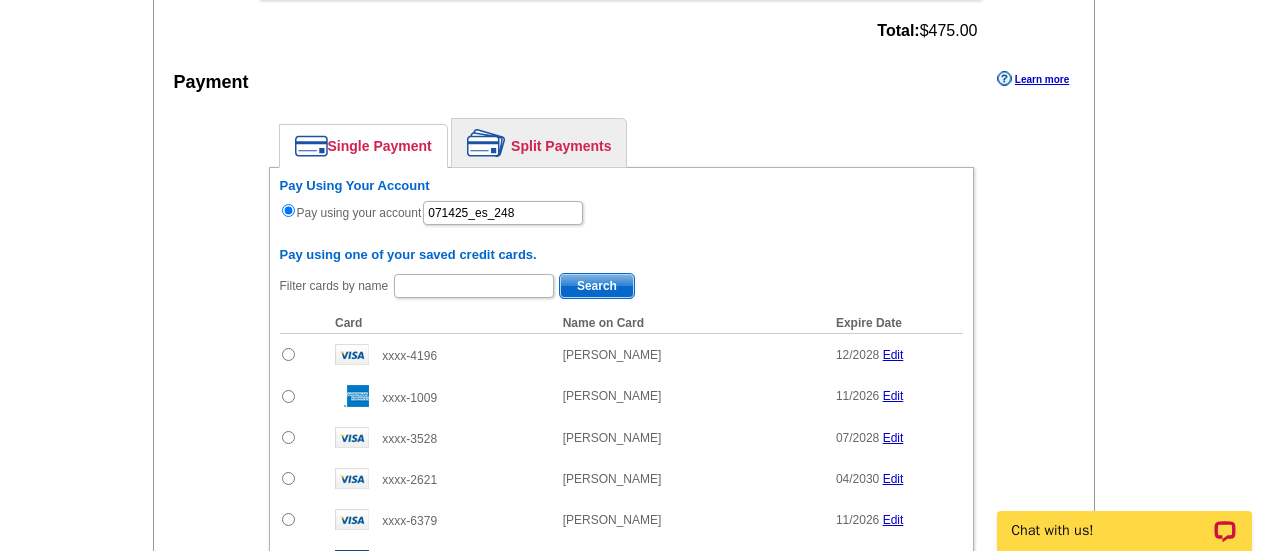 scroll, scrollTop: 703, scrollLeft: 0, axis: vertical 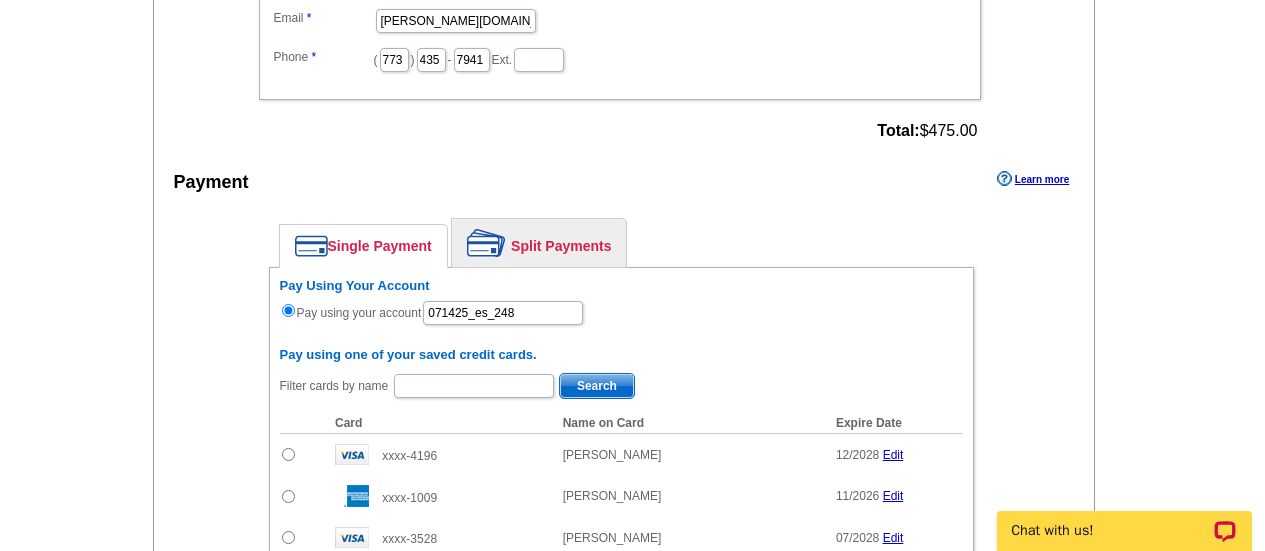 drag, startPoint x: 567, startPoint y: 244, endPoint x: 660, endPoint y: 246, distance: 93.0215 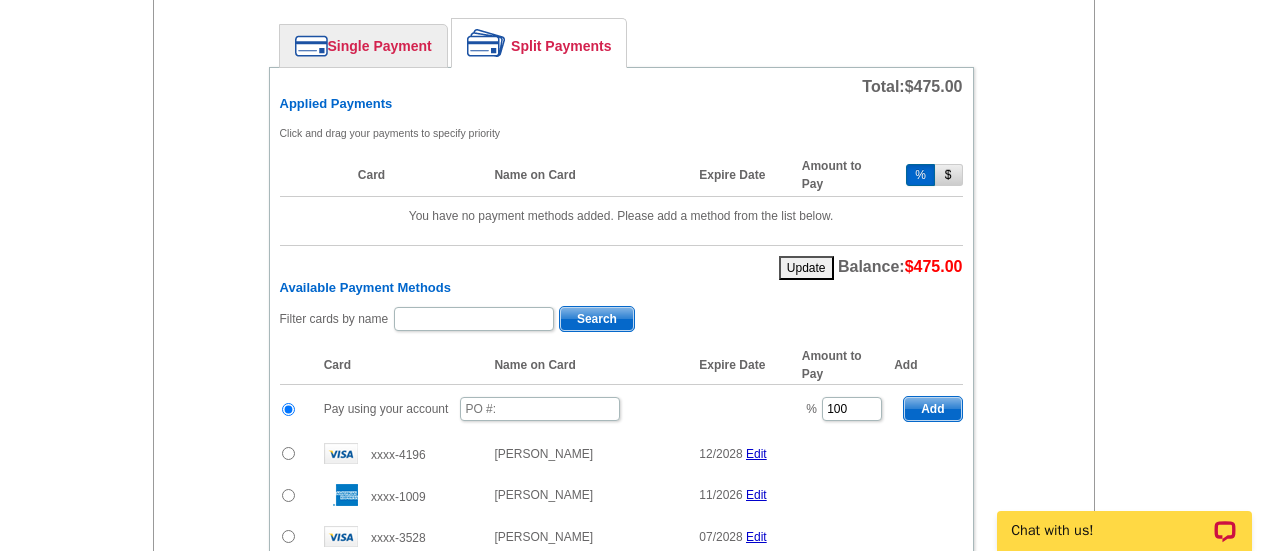 scroll, scrollTop: 1003, scrollLeft: 0, axis: vertical 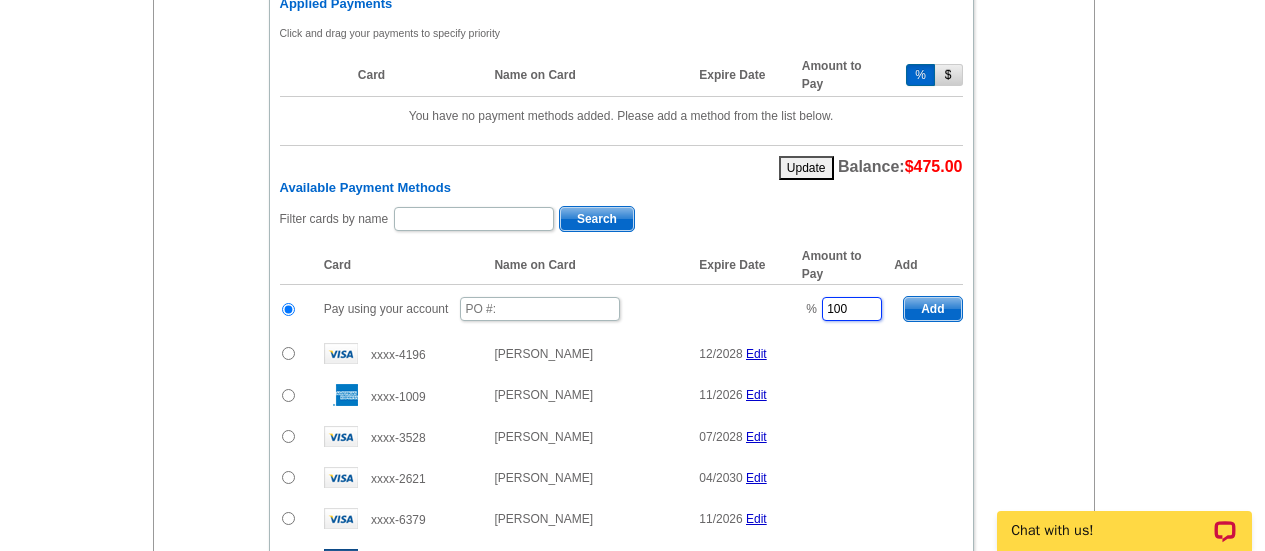 drag, startPoint x: 854, startPoint y: 302, endPoint x: 762, endPoint y: 298, distance: 92.086914 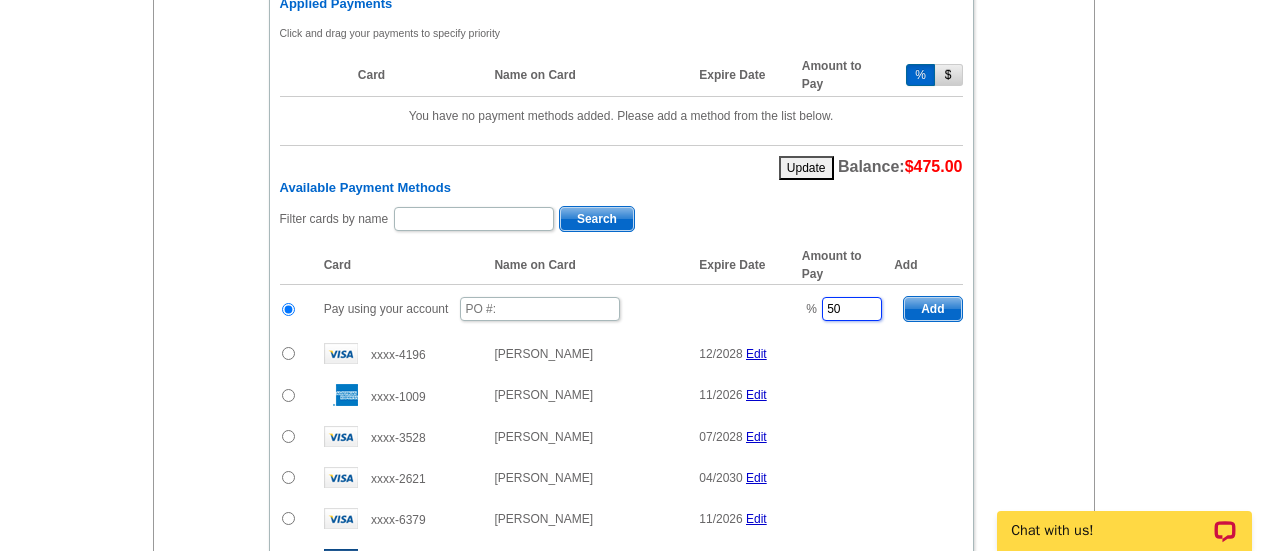 type on "50" 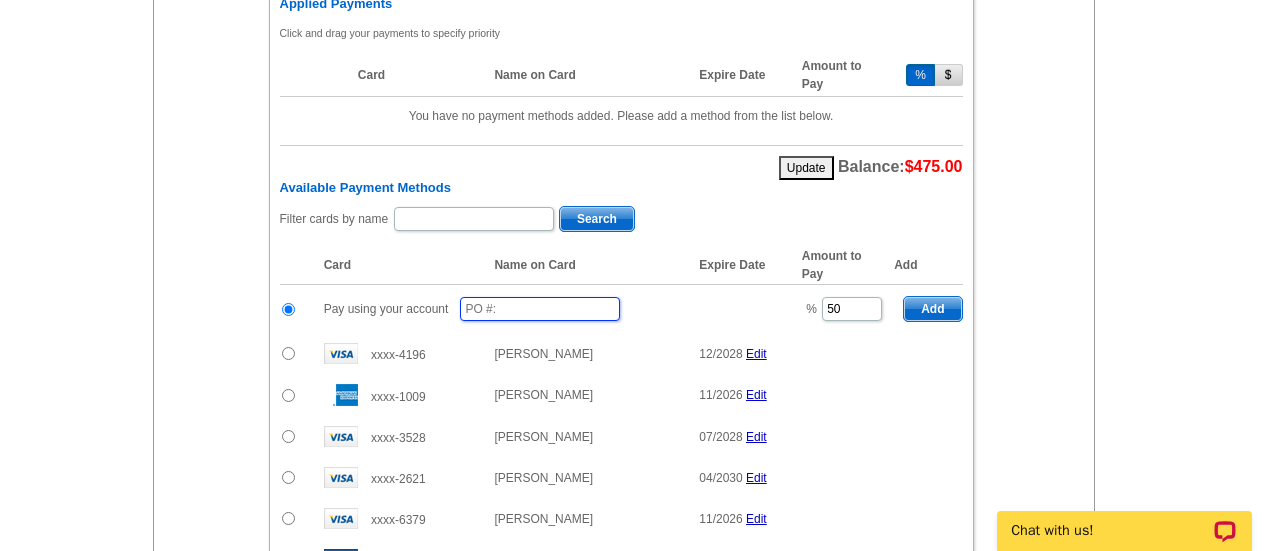 click at bounding box center [540, 309] 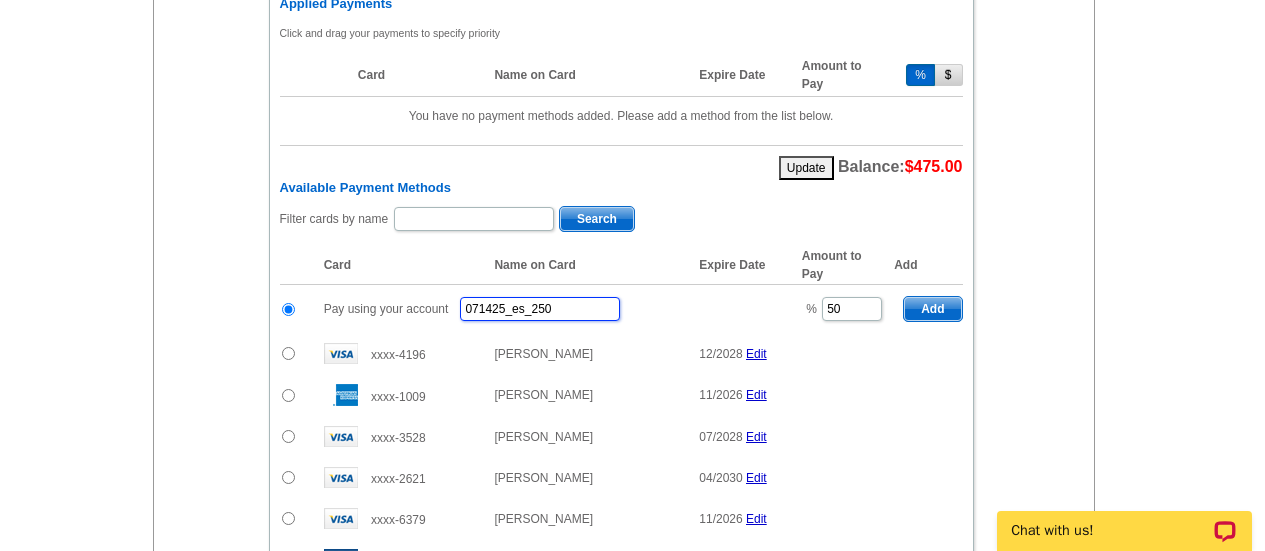 type on "071425_es_250" 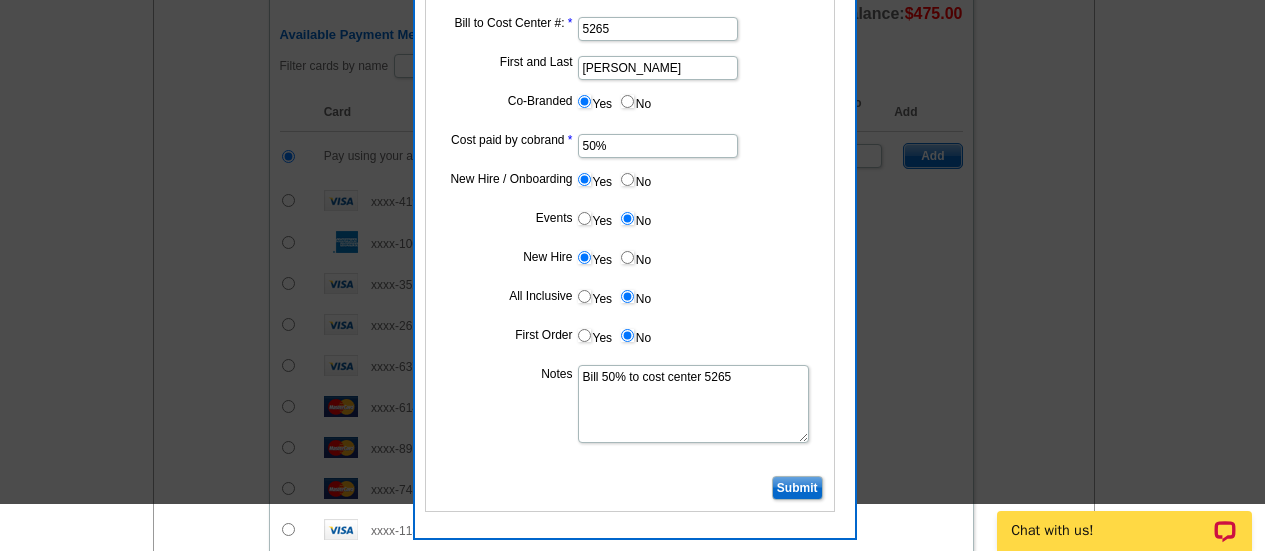 scroll, scrollTop: 1203, scrollLeft: 0, axis: vertical 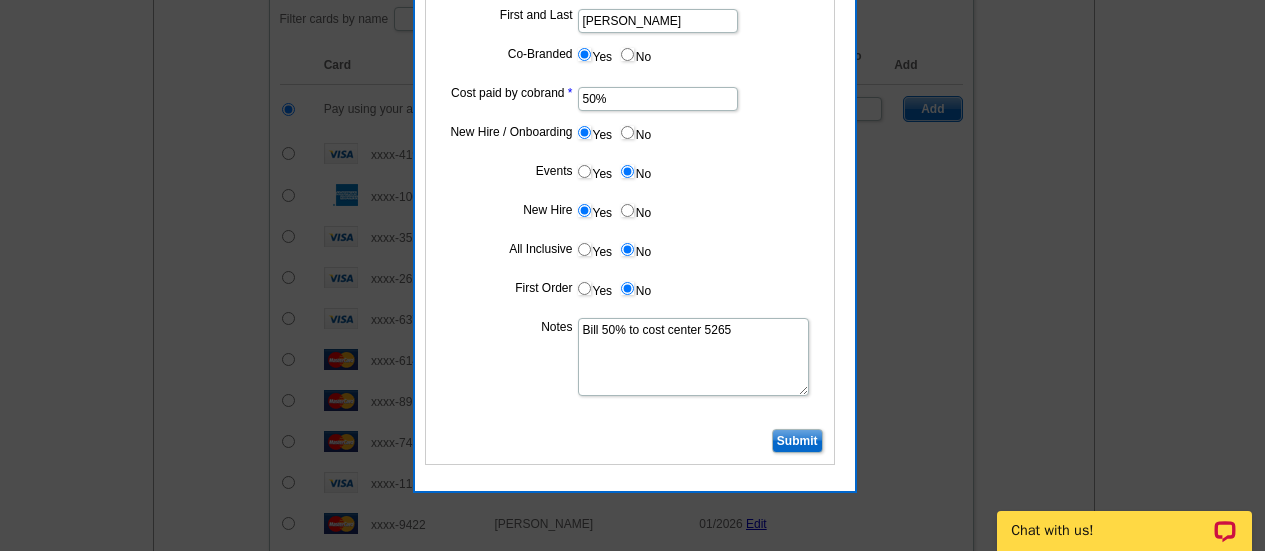 click on "Submit" at bounding box center [797, 441] 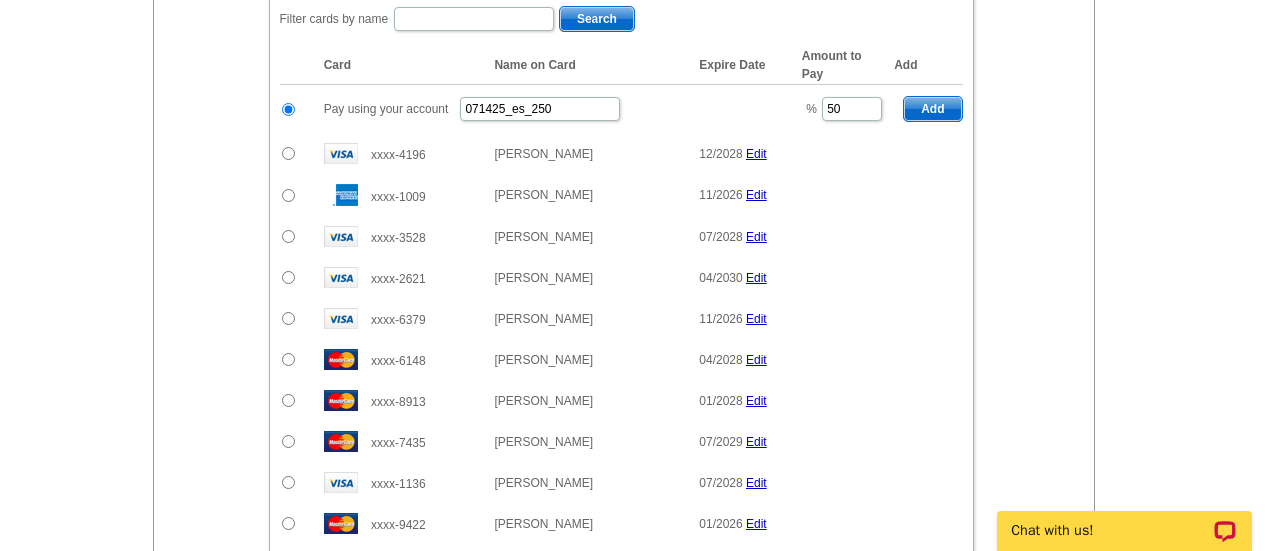 click on "Add" at bounding box center (932, 109) 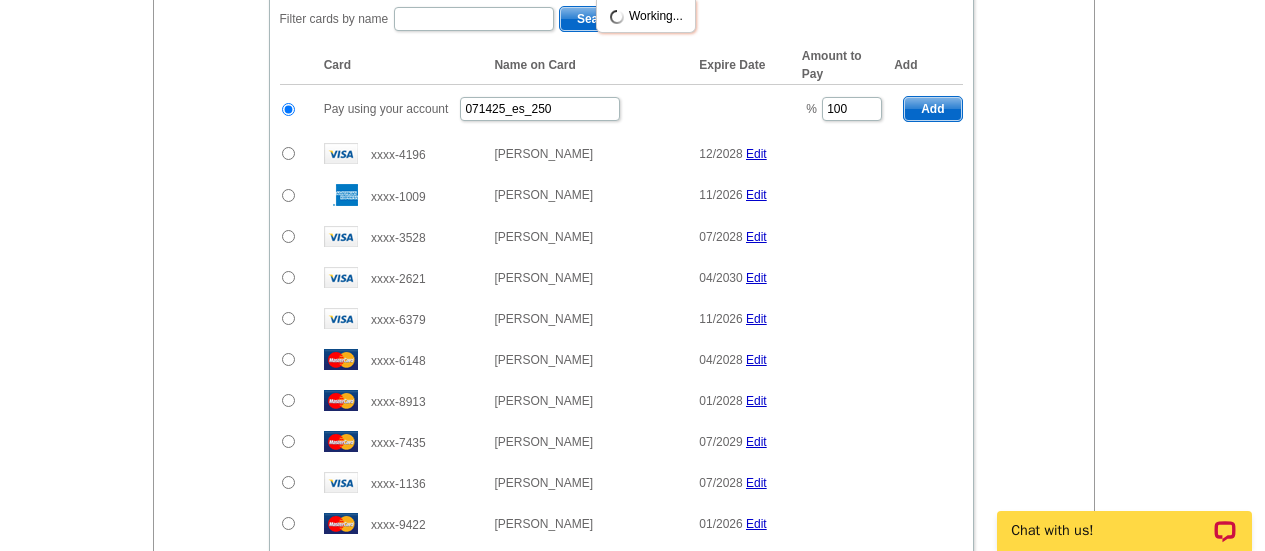 radio on "false" 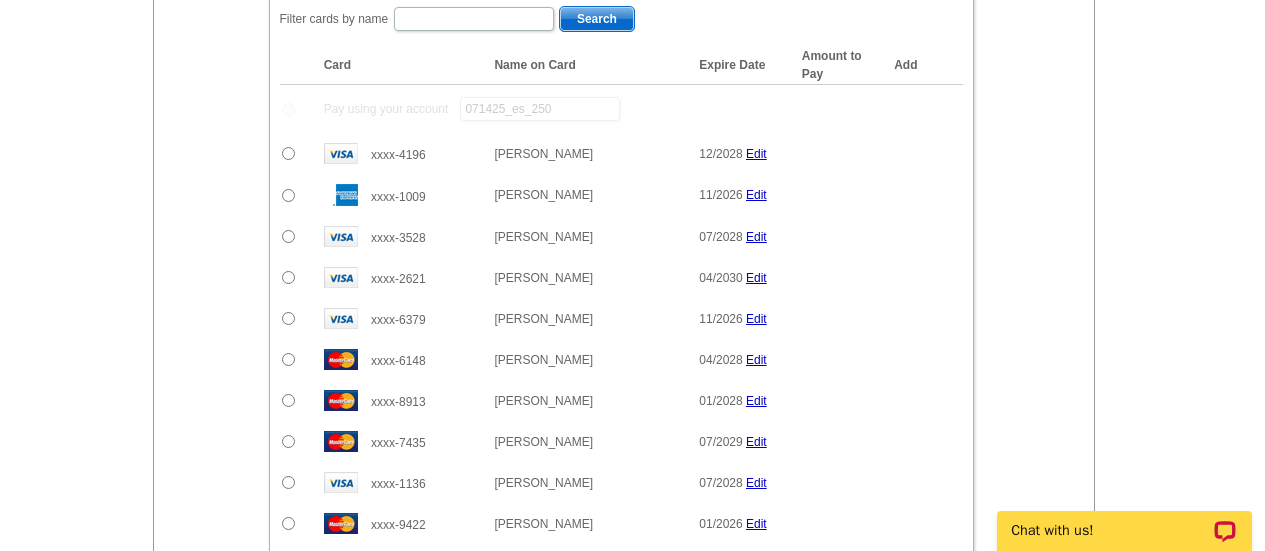 scroll, scrollTop: 1113, scrollLeft: 0, axis: vertical 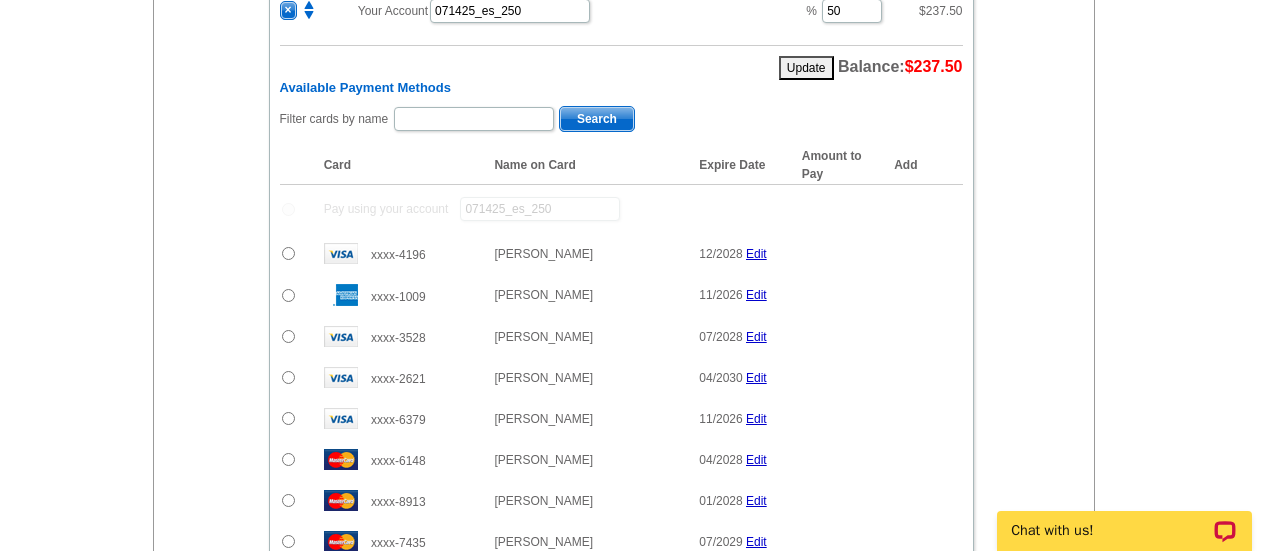 click at bounding box center [288, 295] 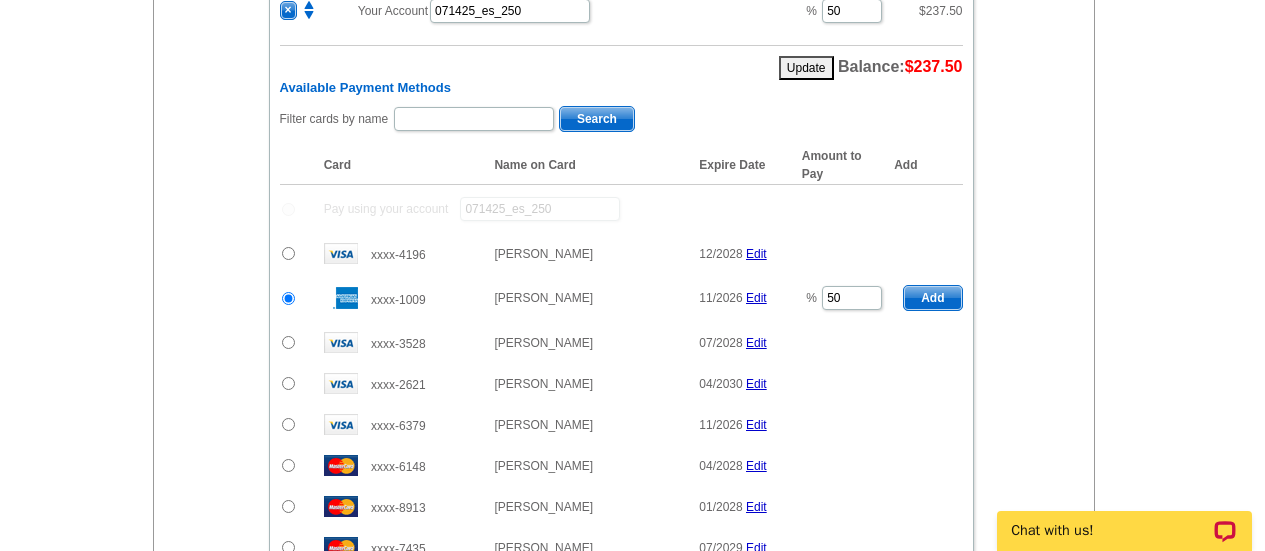 click on "Add" at bounding box center [932, 298] 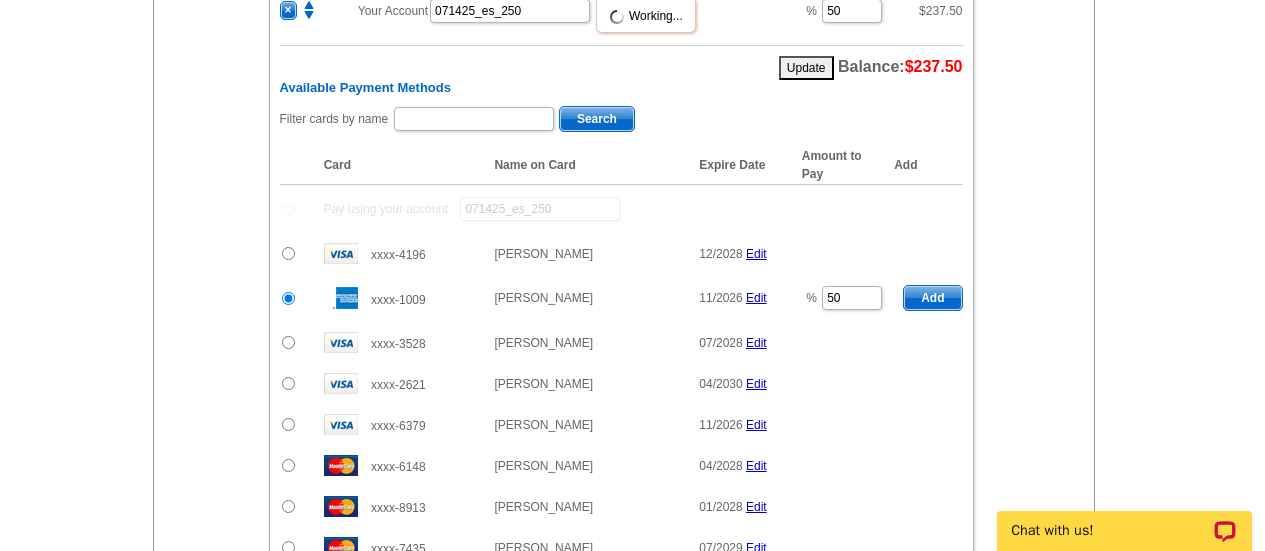 radio on "false" 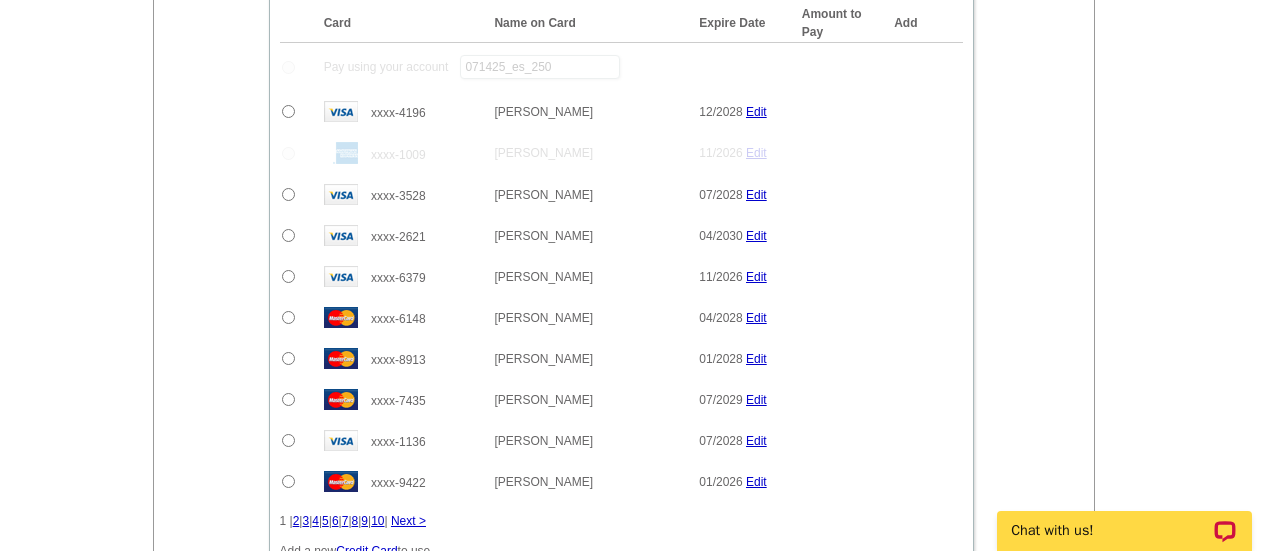 scroll, scrollTop: 1695, scrollLeft: 0, axis: vertical 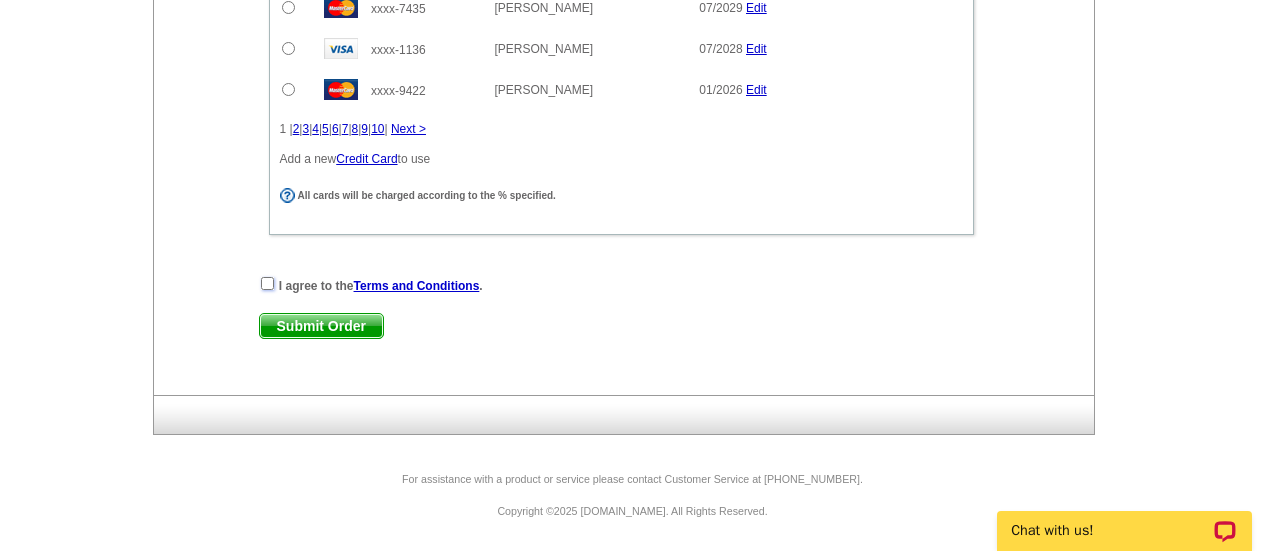 click at bounding box center (267, 283) 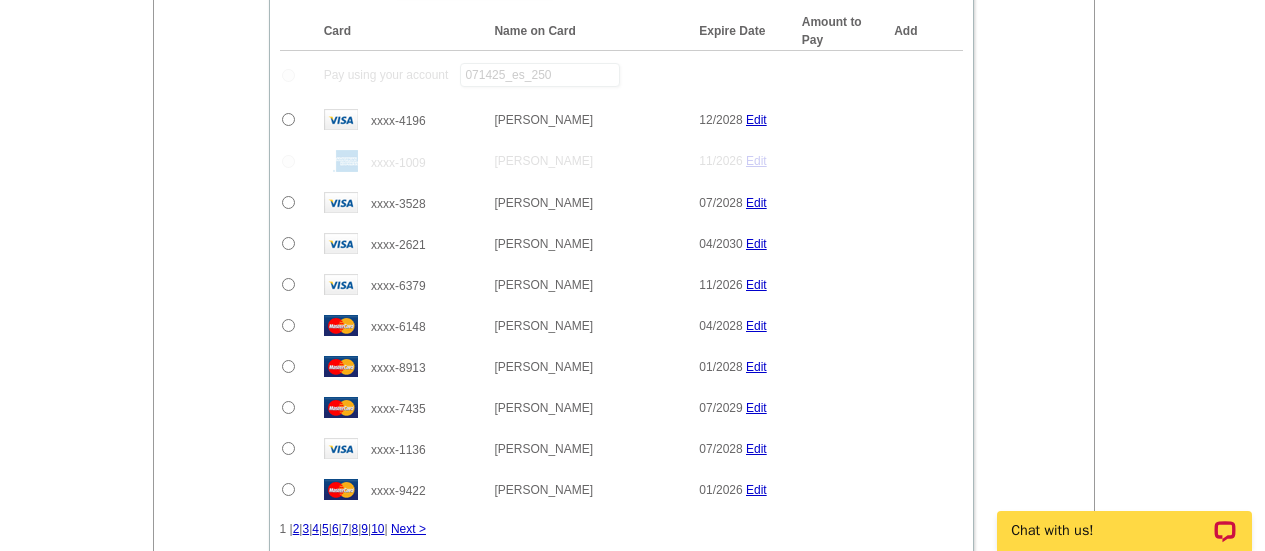scroll, scrollTop: 895, scrollLeft: 0, axis: vertical 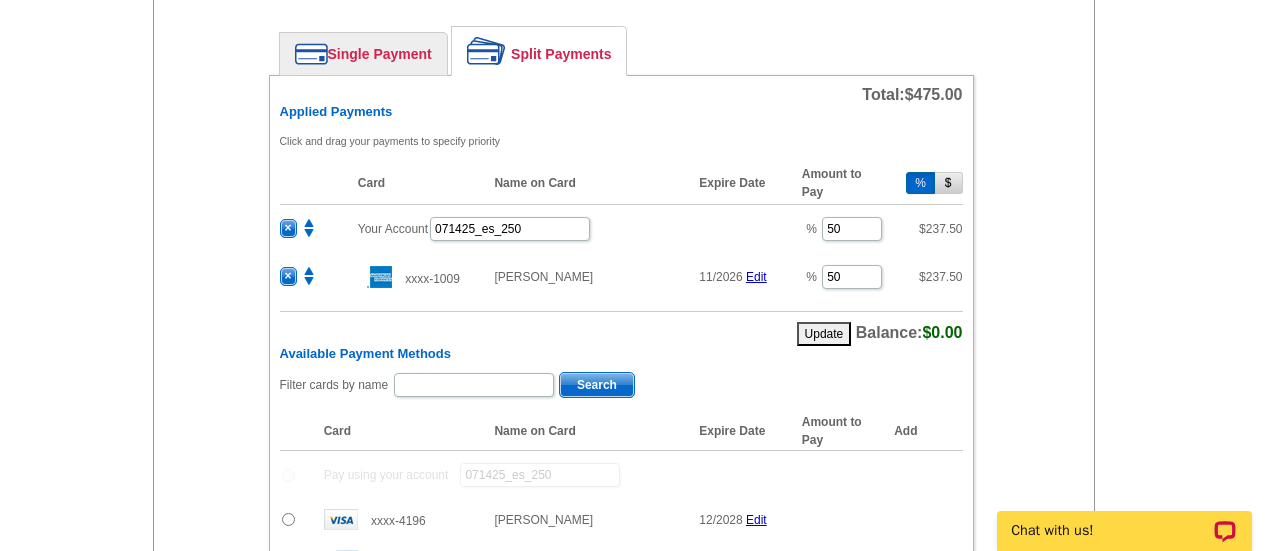 click on "Your Account                               071425_es_250" at bounding box center (570, 228) 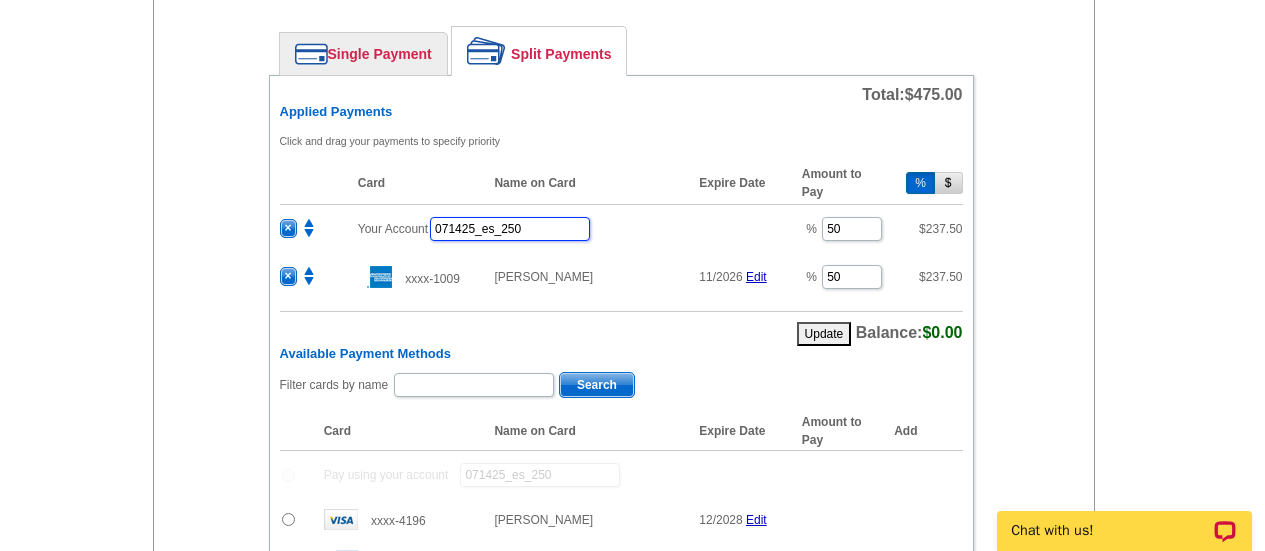 click on "071425_es_250" at bounding box center (510, 229) 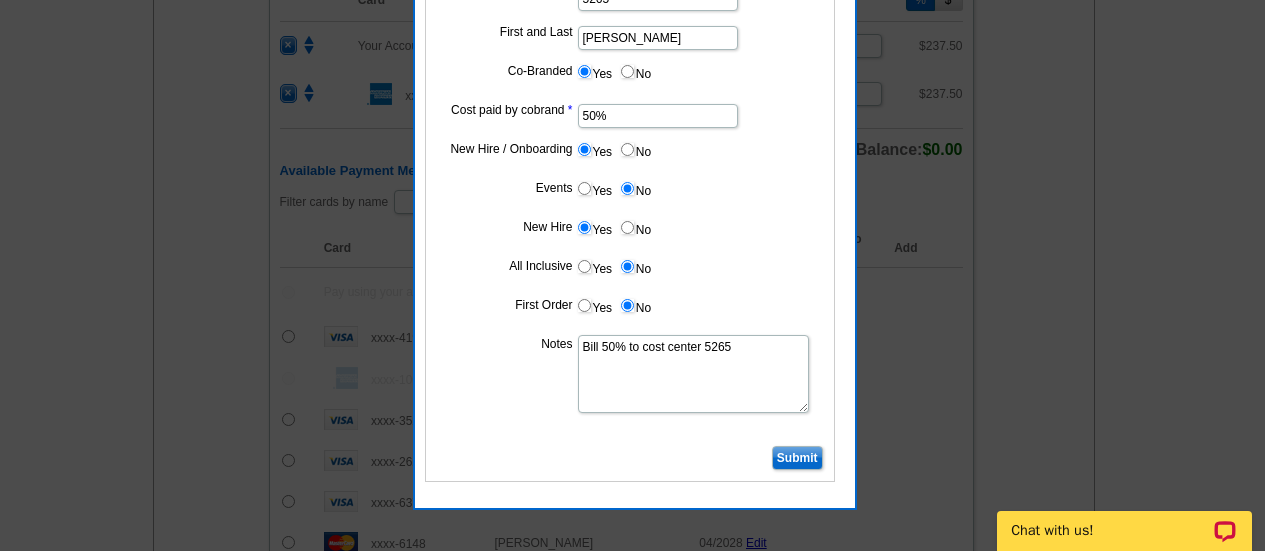 scroll, scrollTop: 1095, scrollLeft: 0, axis: vertical 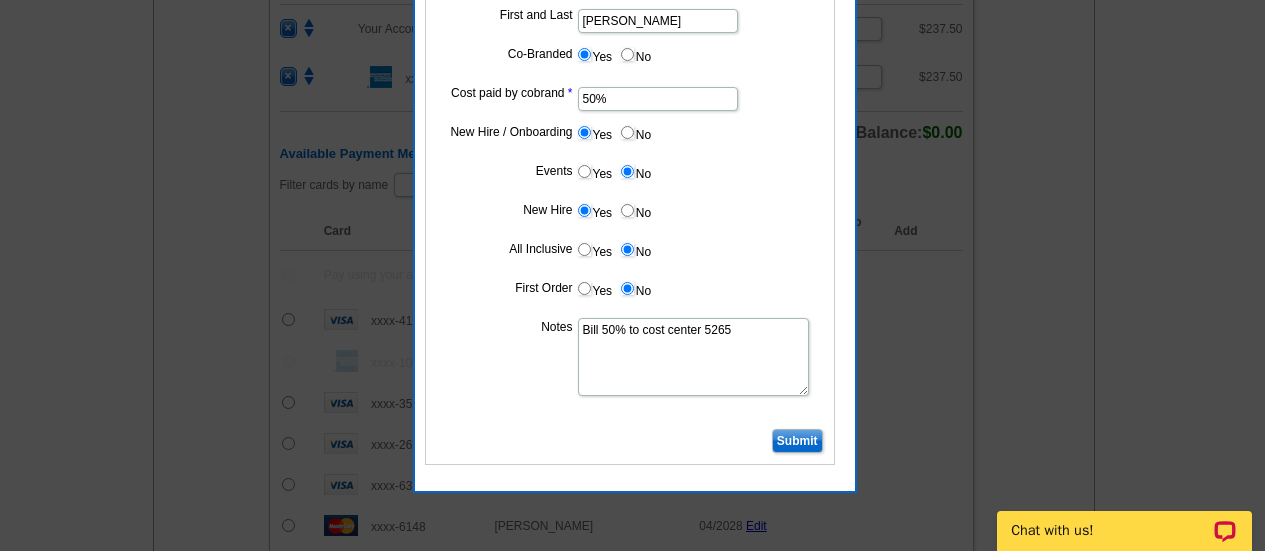 type on "071425_es_253" 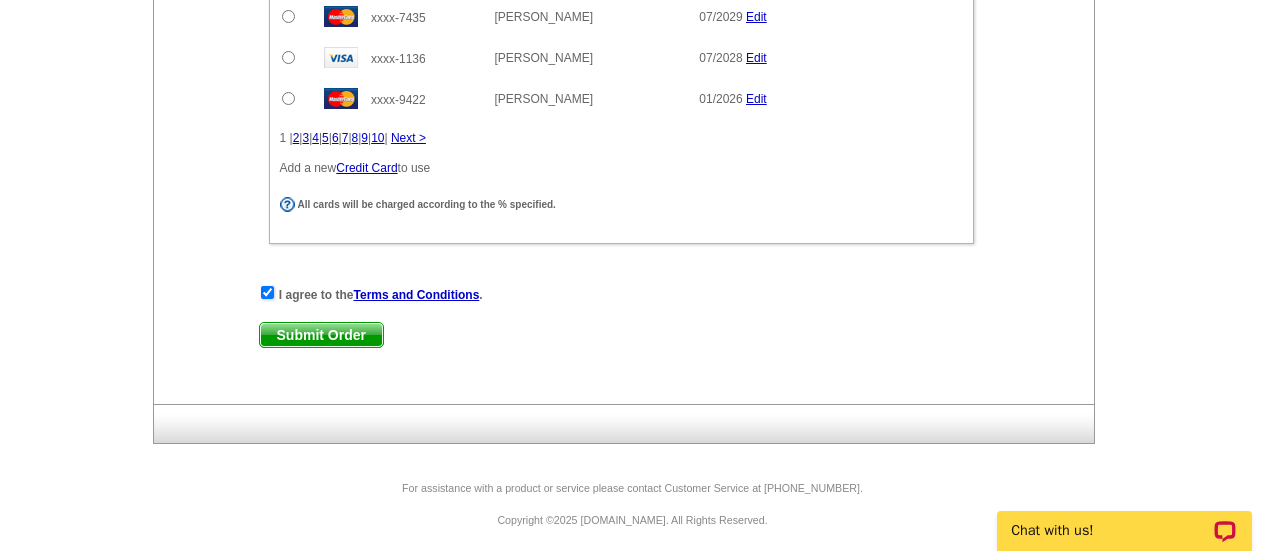 scroll, scrollTop: 1707, scrollLeft: 0, axis: vertical 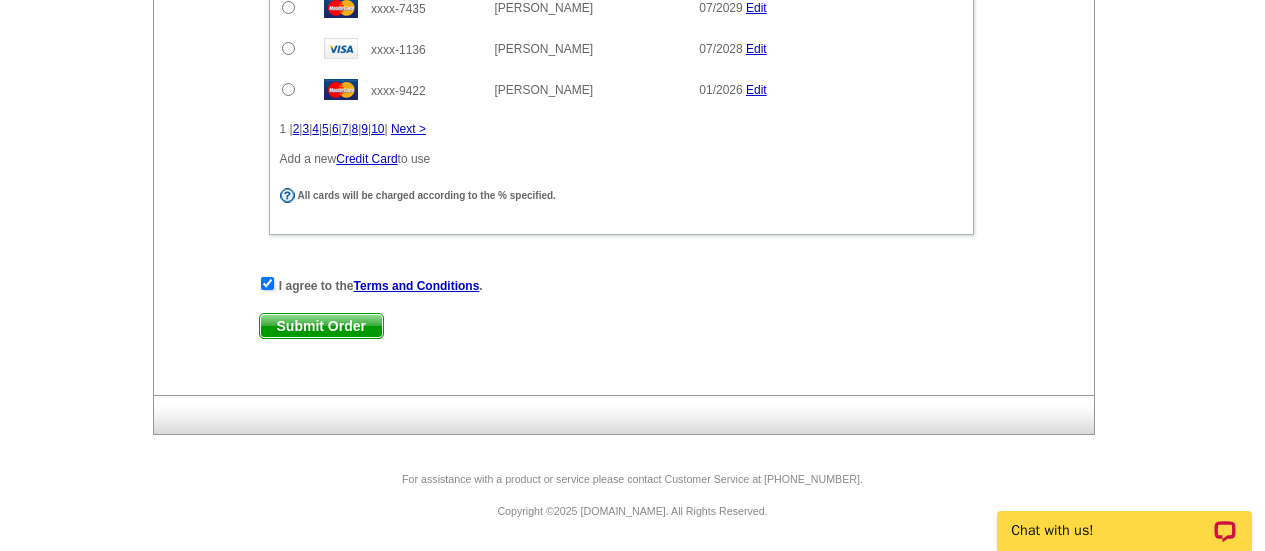 click on "Submit Order" at bounding box center (321, 326) 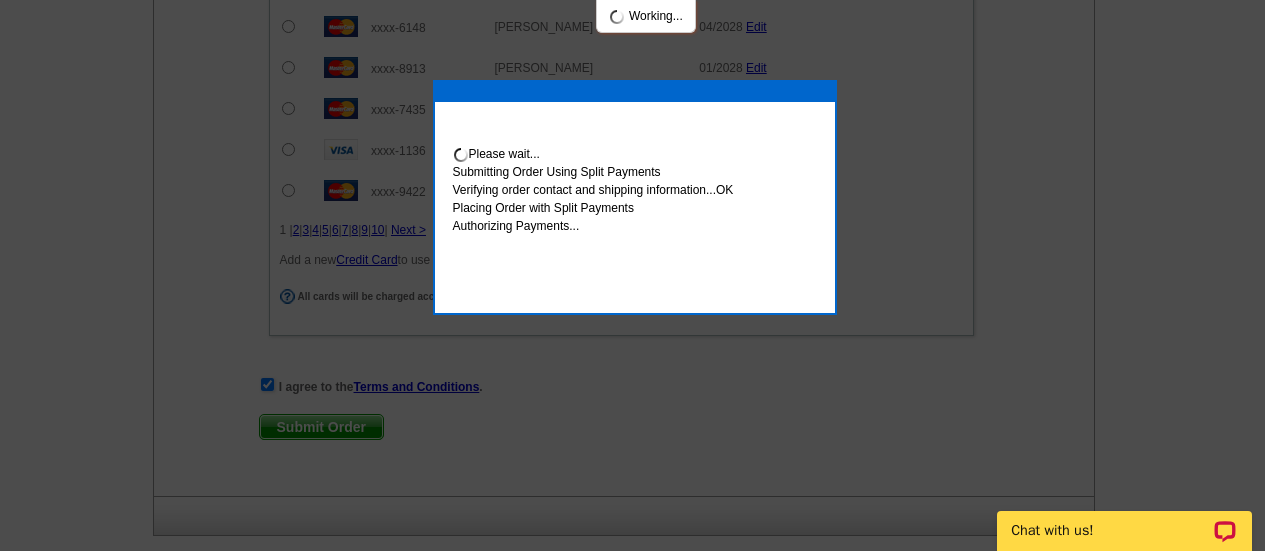 scroll, scrollTop: 1808, scrollLeft: 0, axis: vertical 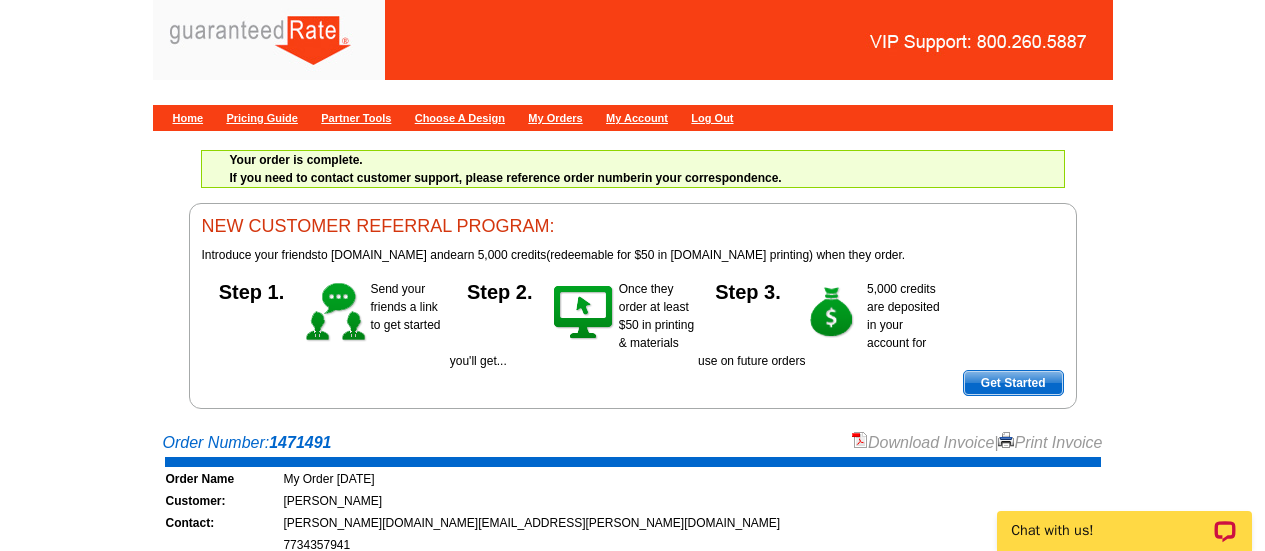click on "Download Invoice" at bounding box center (923, 442) 